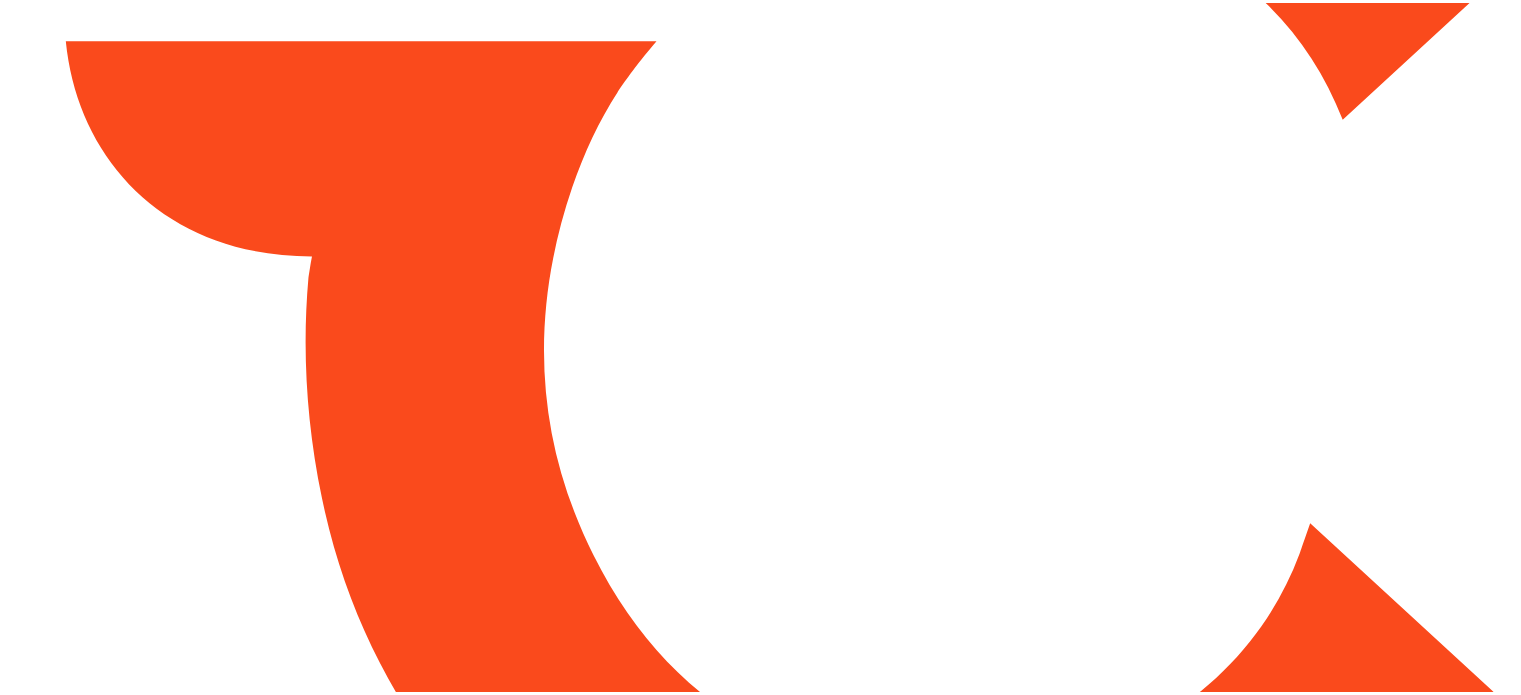 scroll, scrollTop: 0, scrollLeft: 0, axis: both 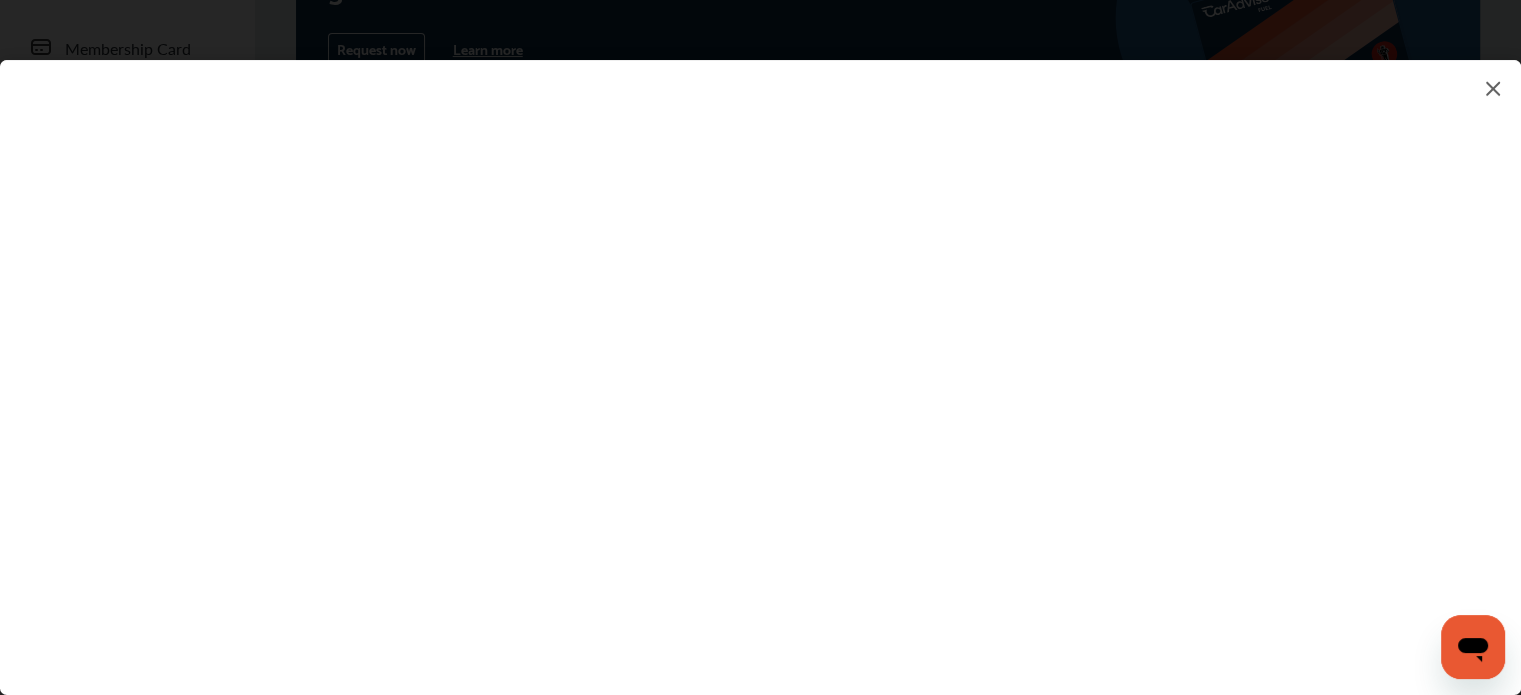 click at bounding box center (760, 357) 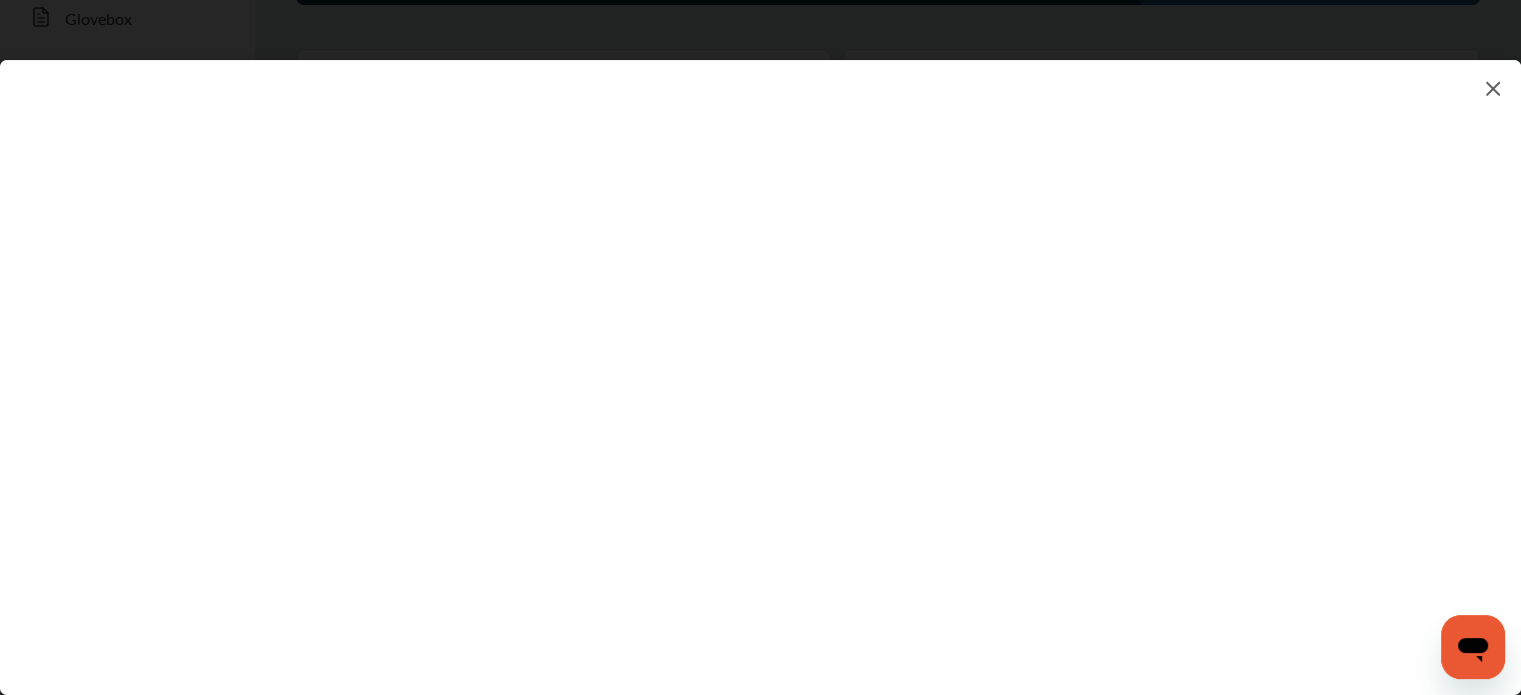 scroll, scrollTop: 400, scrollLeft: 0, axis: vertical 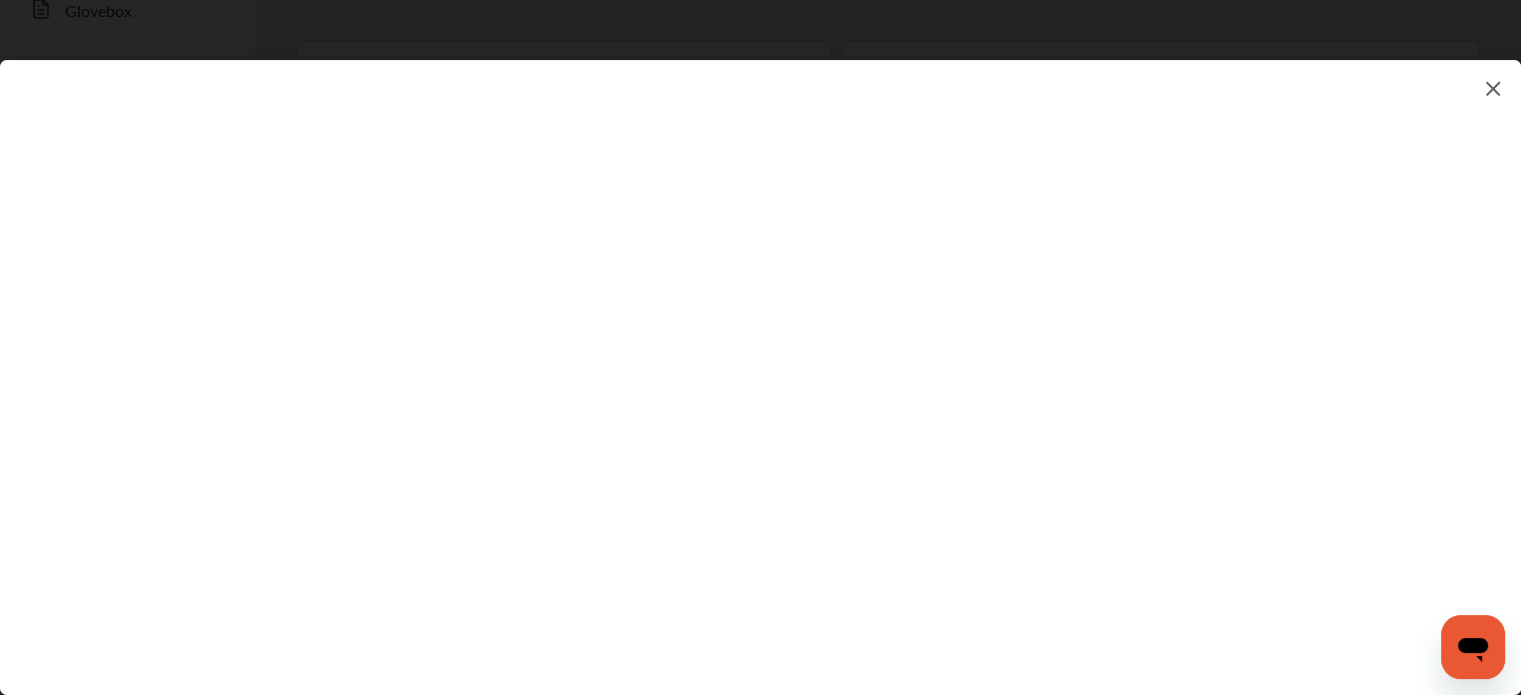 click at bounding box center (760, 357) 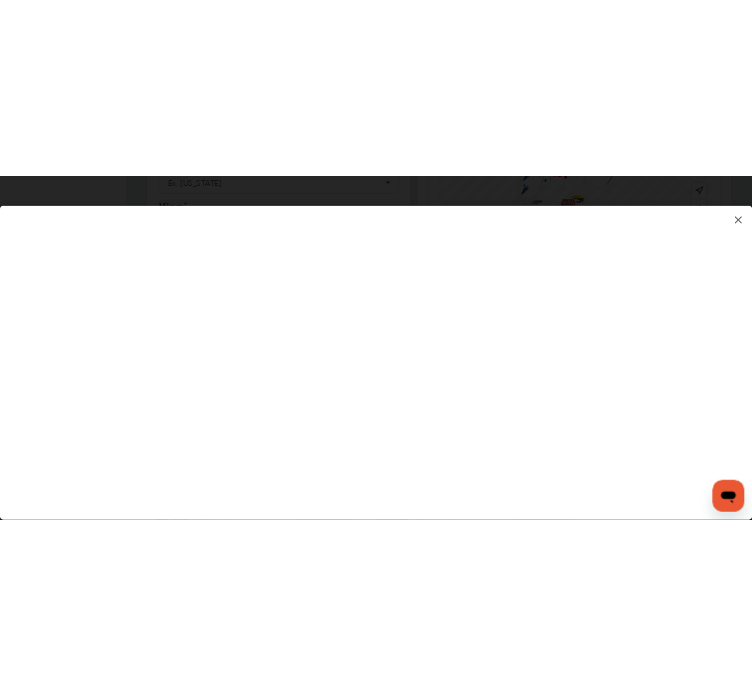 scroll, scrollTop: 700, scrollLeft: 0, axis: vertical 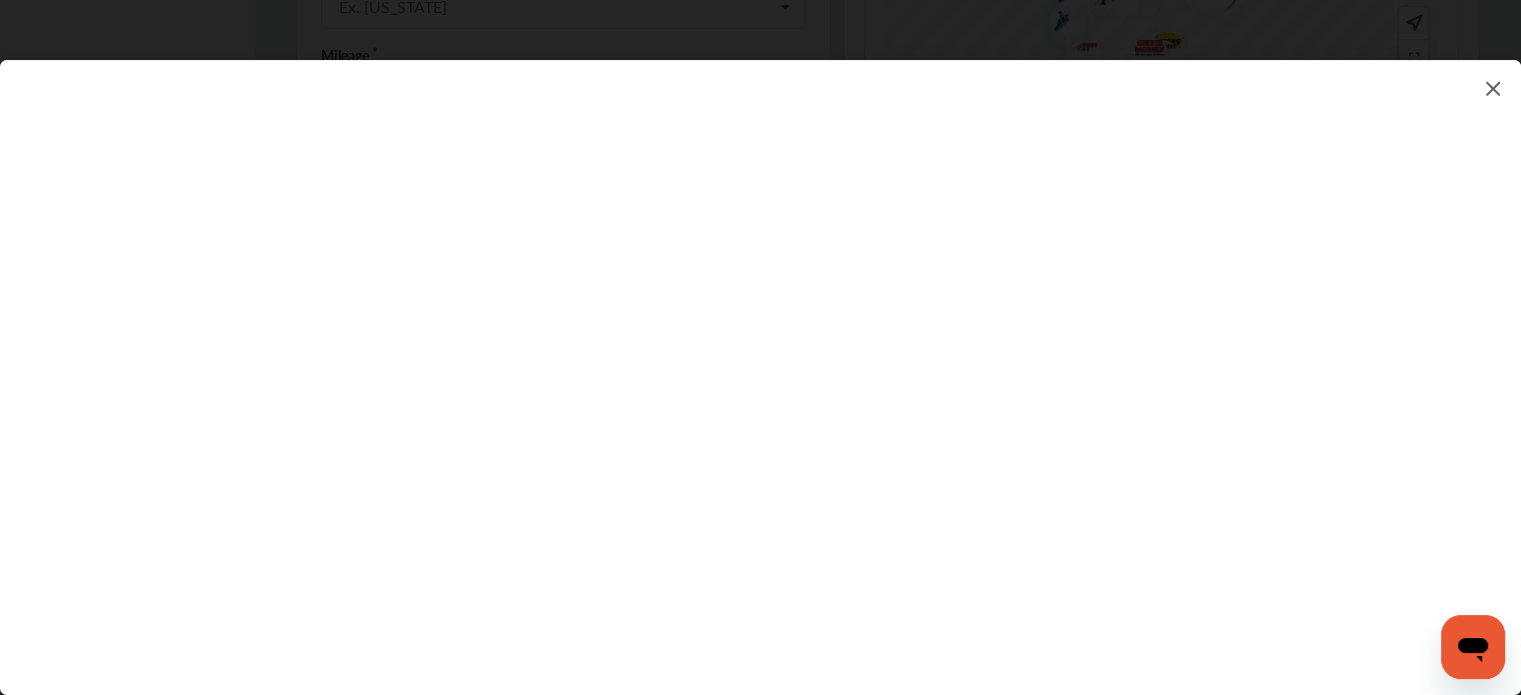 click at bounding box center [760, 357] 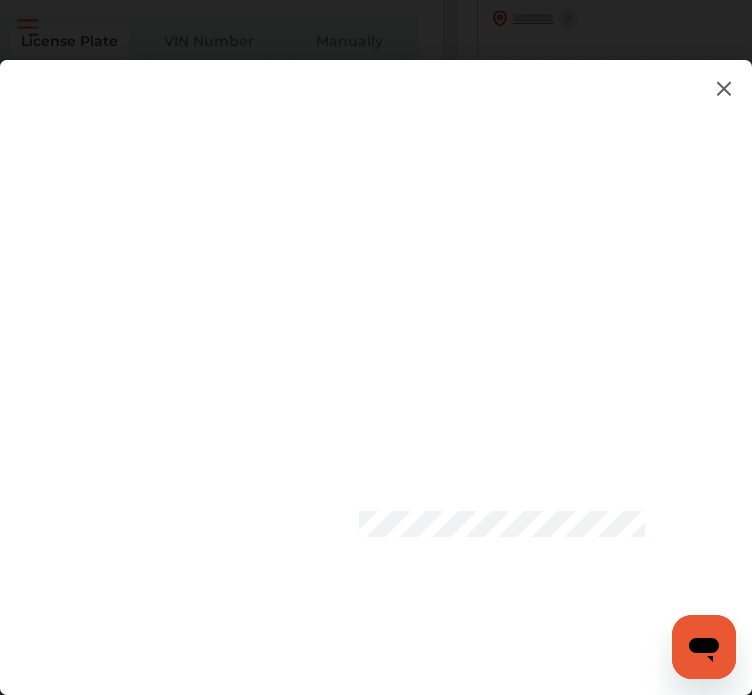 click at bounding box center (366, 373) 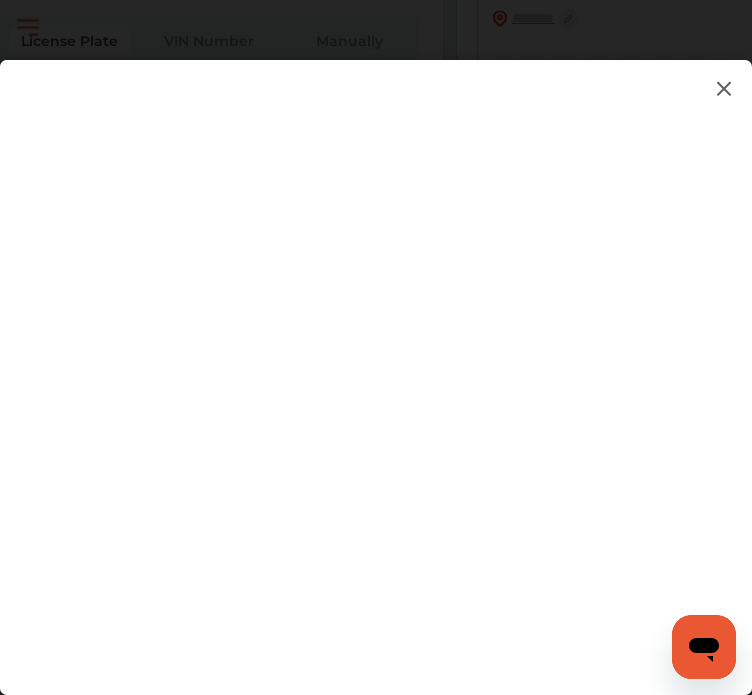 click 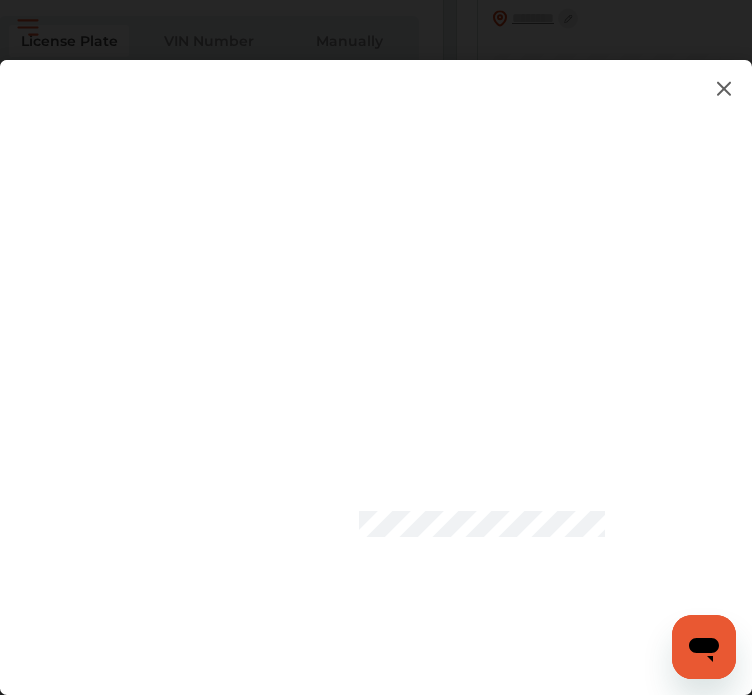 click at bounding box center (366, 373) 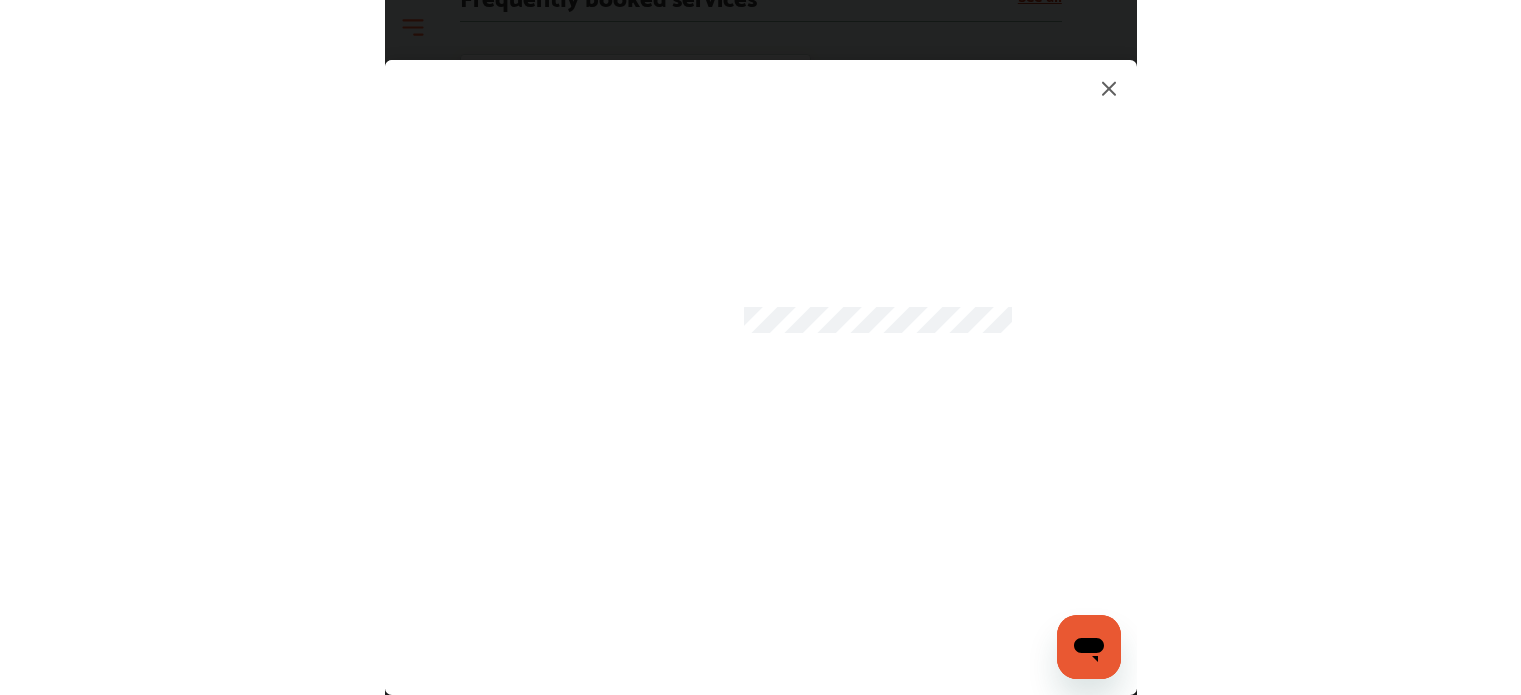 scroll, scrollTop: 1200, scrollLeft: 0, axis: vertical 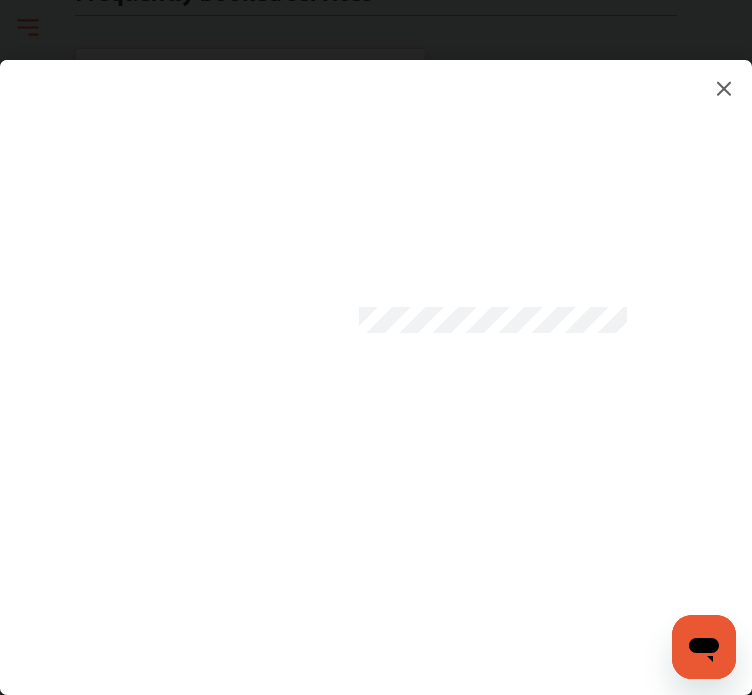click at bounding box center [366, 373] 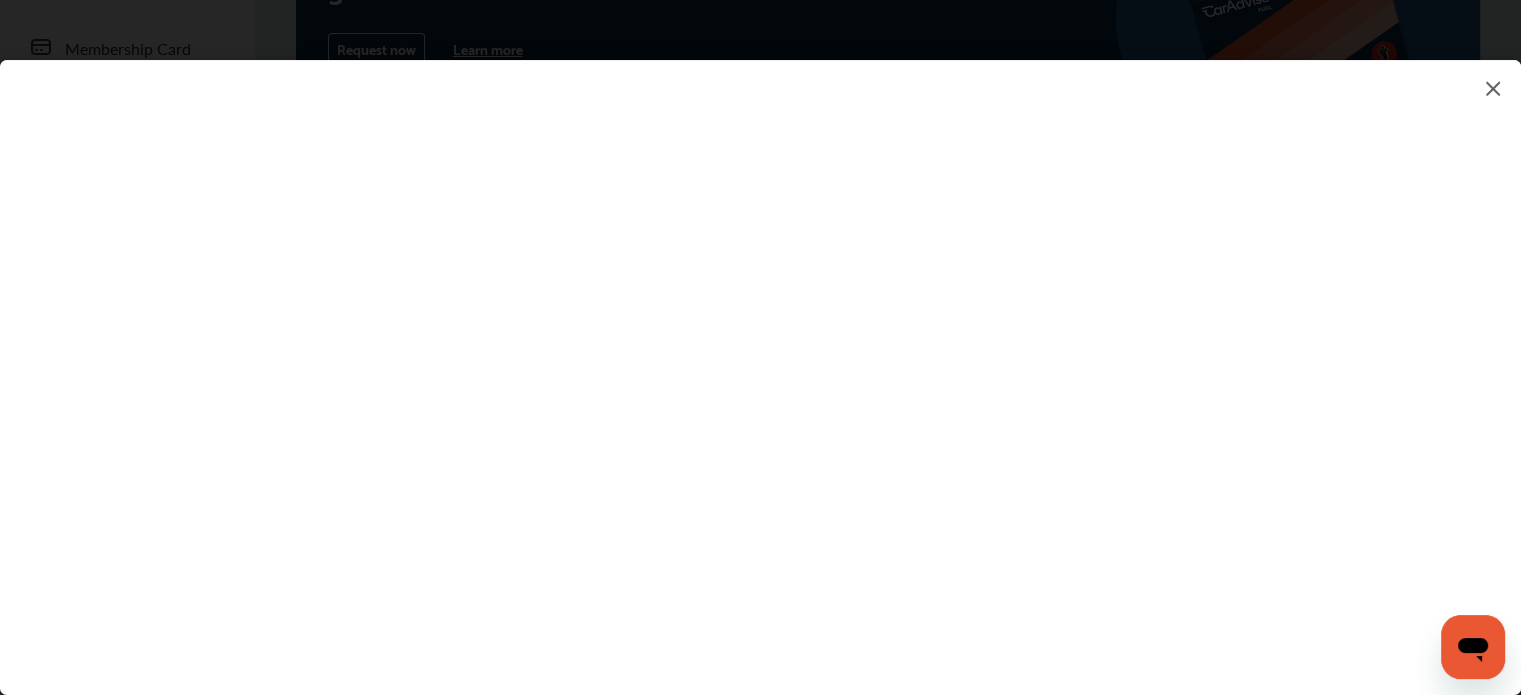 scroll, scrollTop: 0, scrollLeft: 0, axis: both 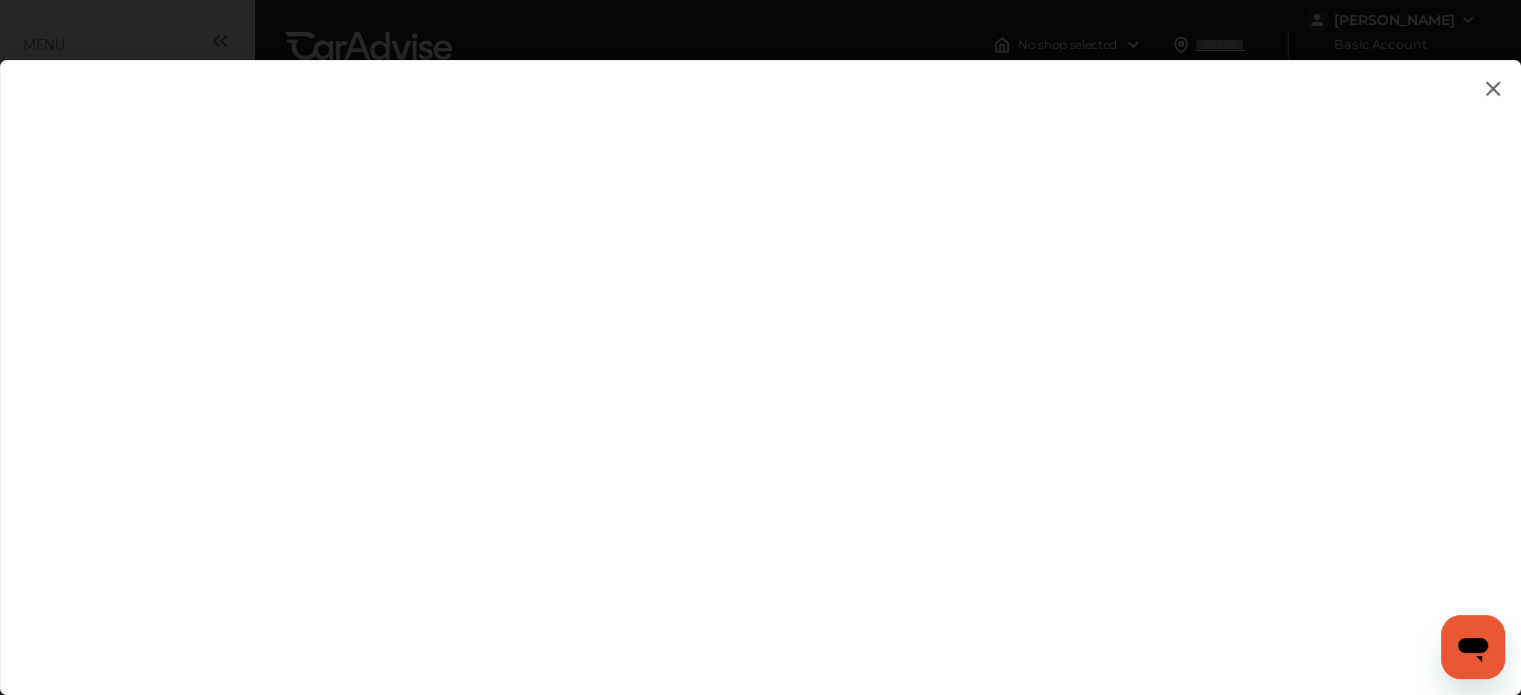 click at bounding box center (1493, 88) 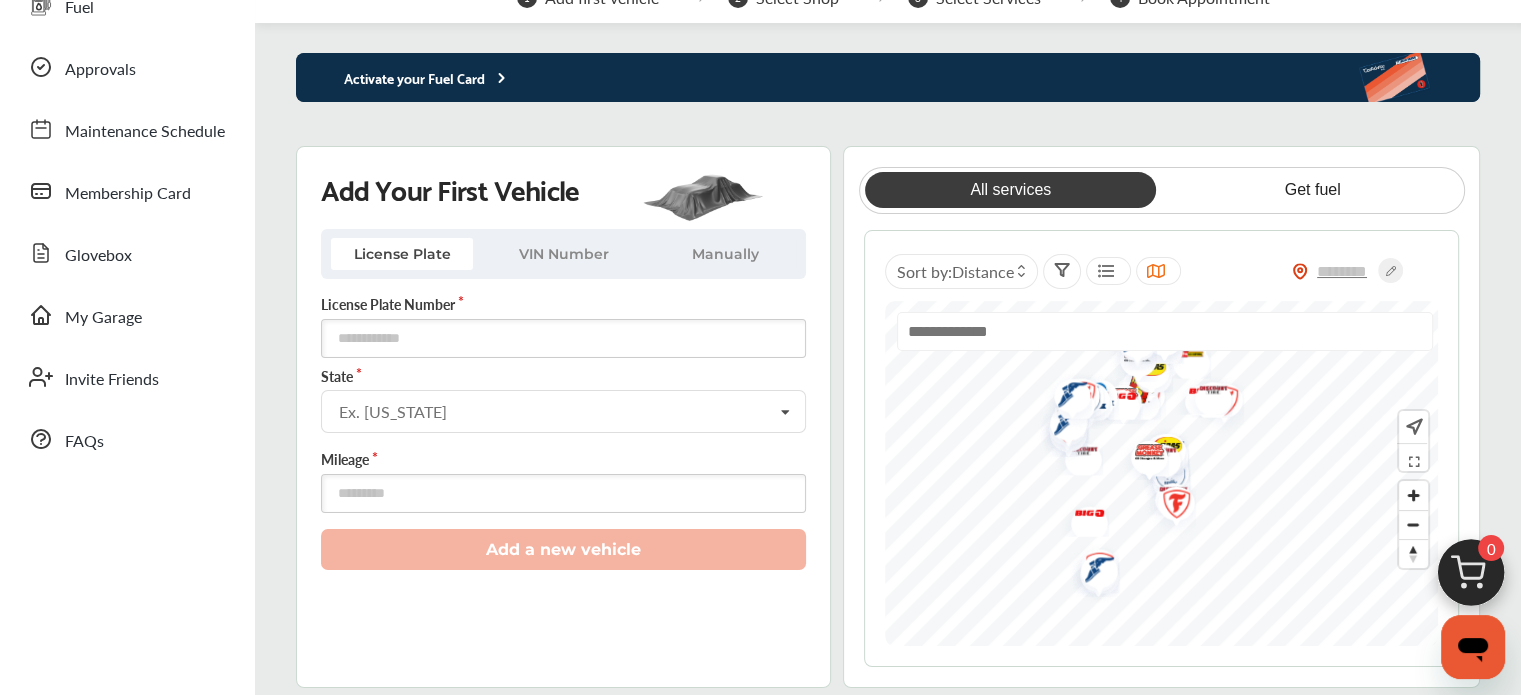 scroll, scrollTop: 200, scrollLeft: 0, axis: vertical 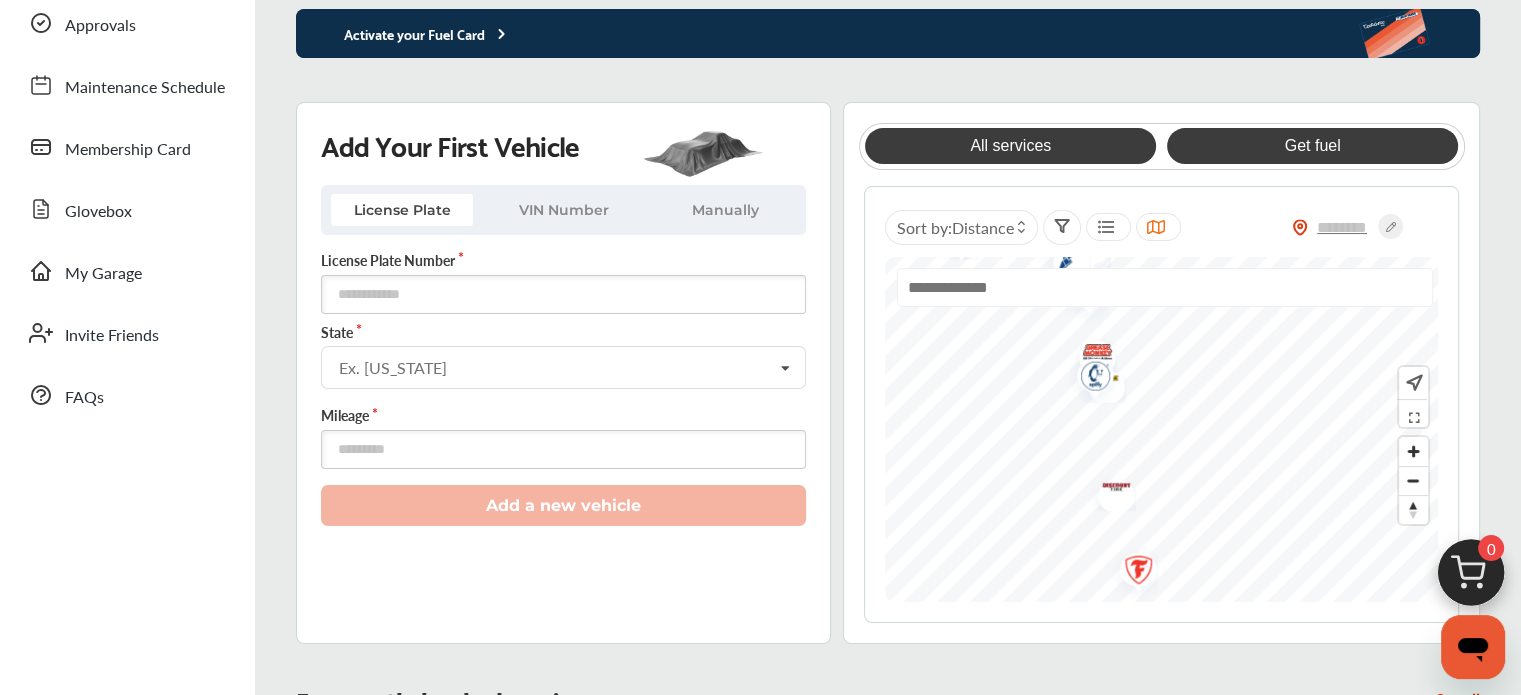 click on "Get fuel" at bounding box center [1312, 146] 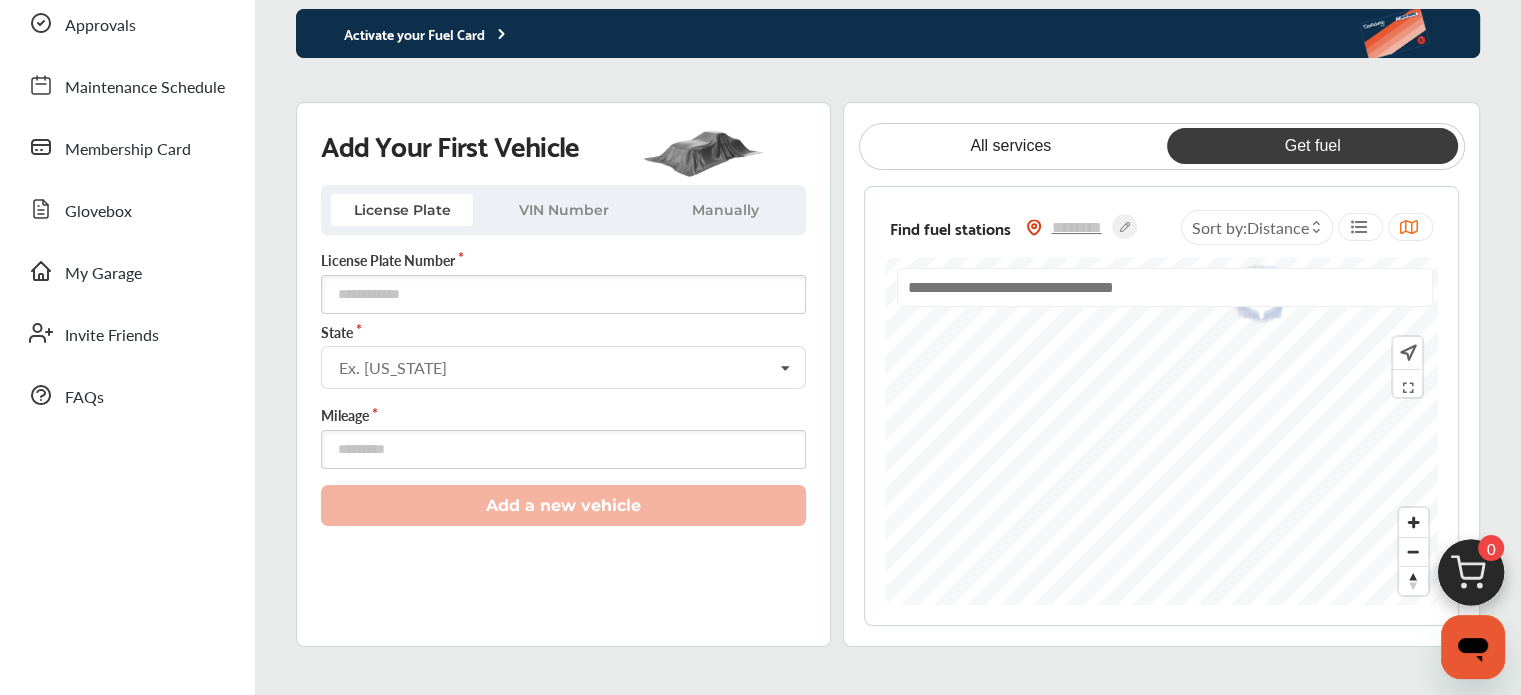 click at bounding box center (1161, 431) 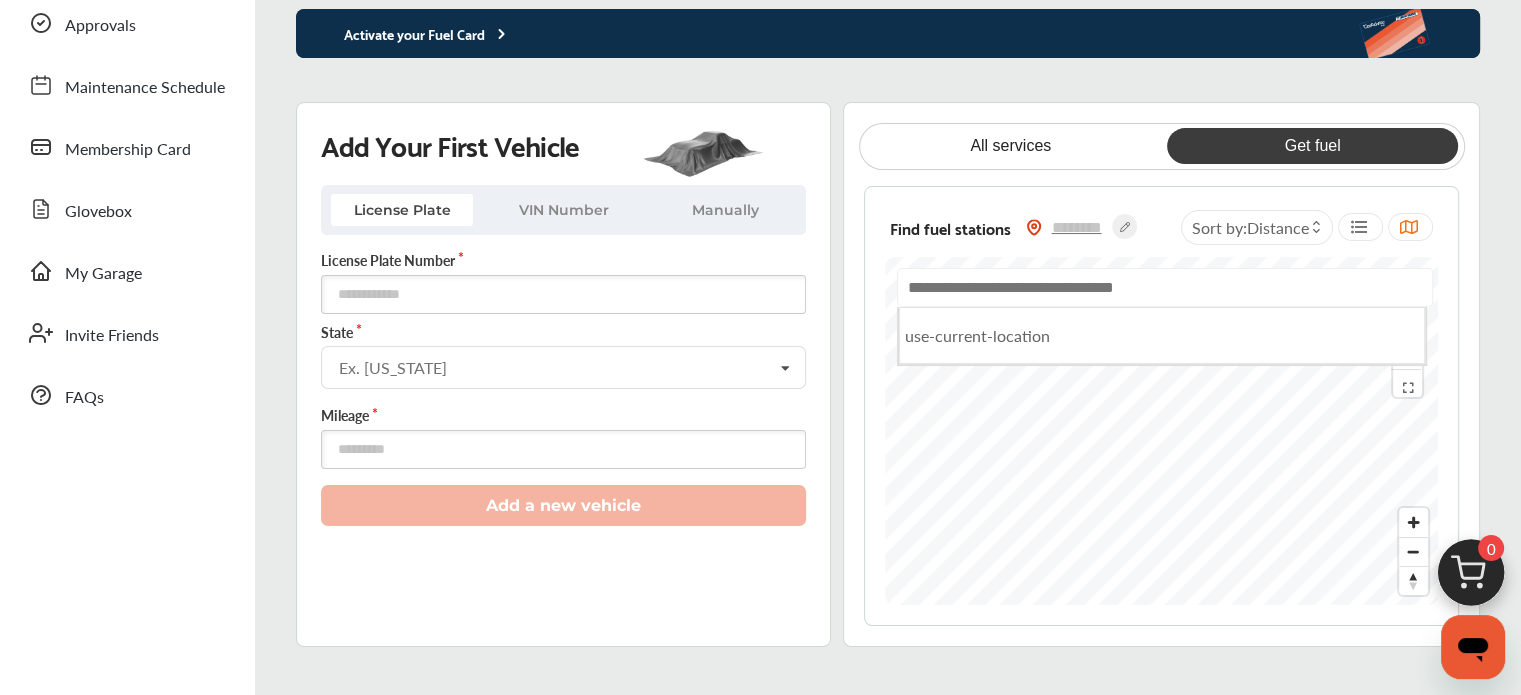 click at bounding box center (1165, 287) 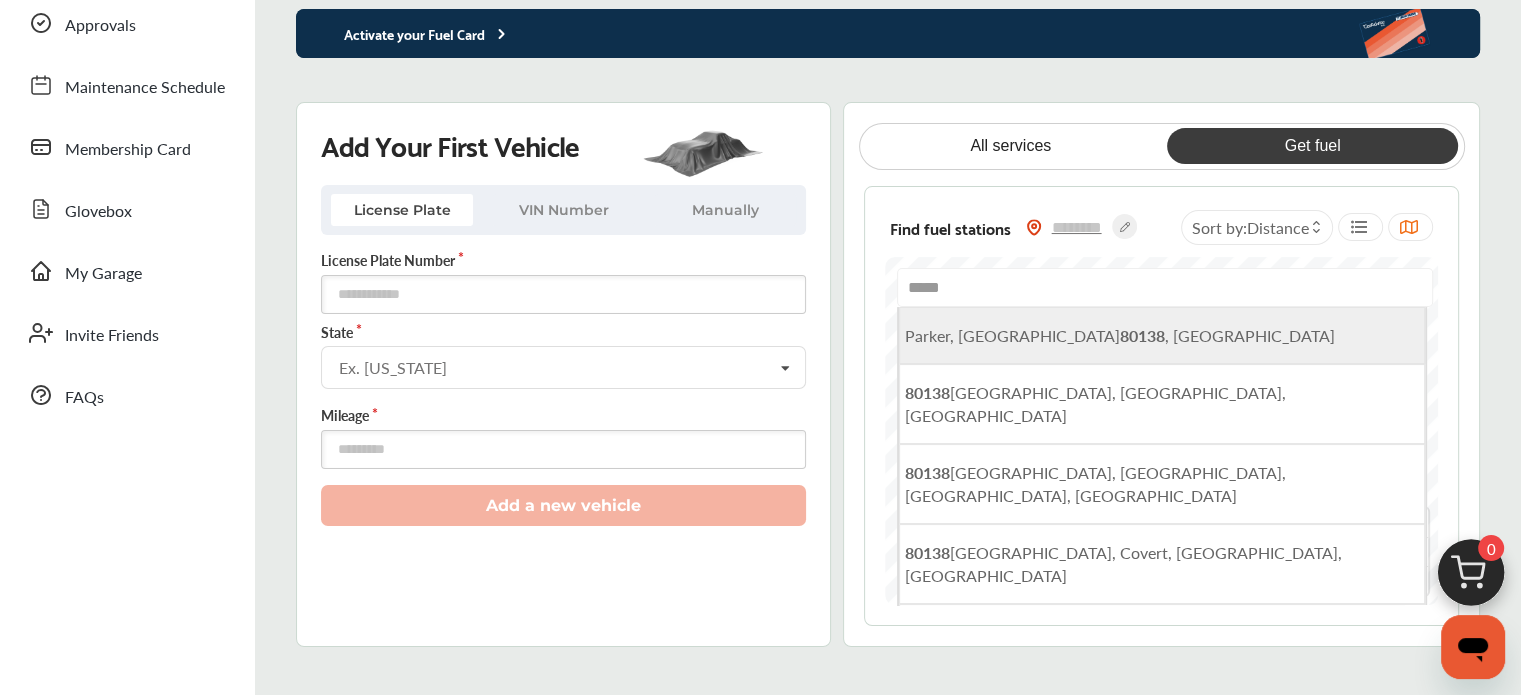 click on "Parker, CO  80138 , [GEOGRAPHIC_DATA]" at bounding box center (1120, 335) 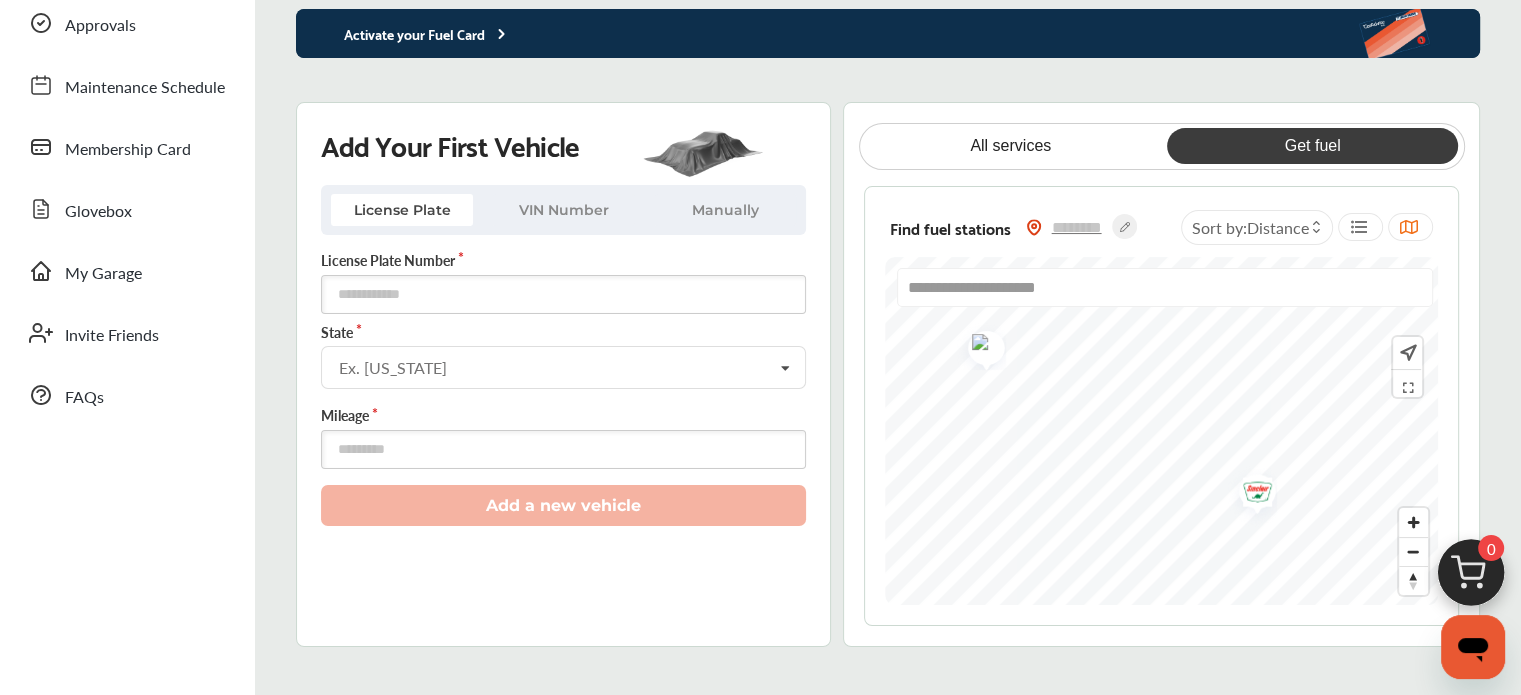 click at bounding box center (1250, 495) 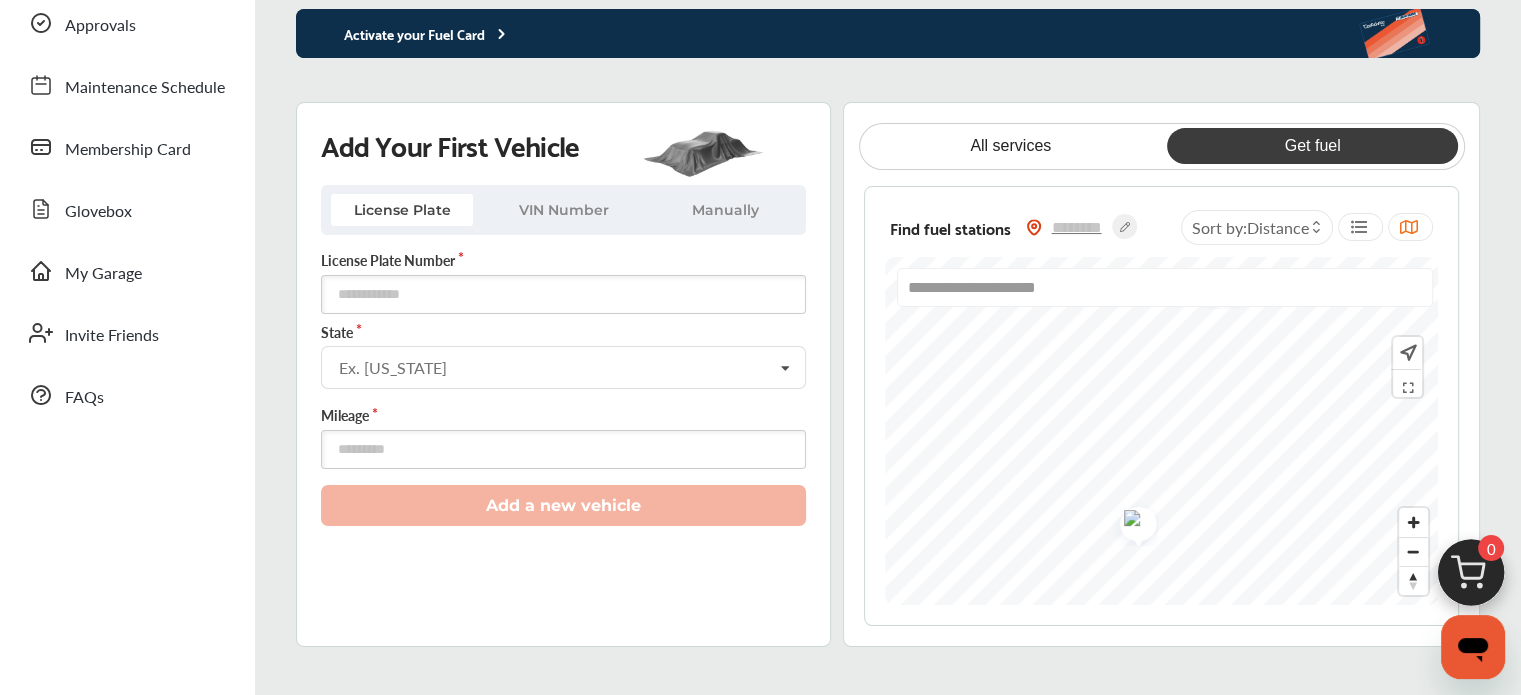 click at bounding box center (1131, 521) 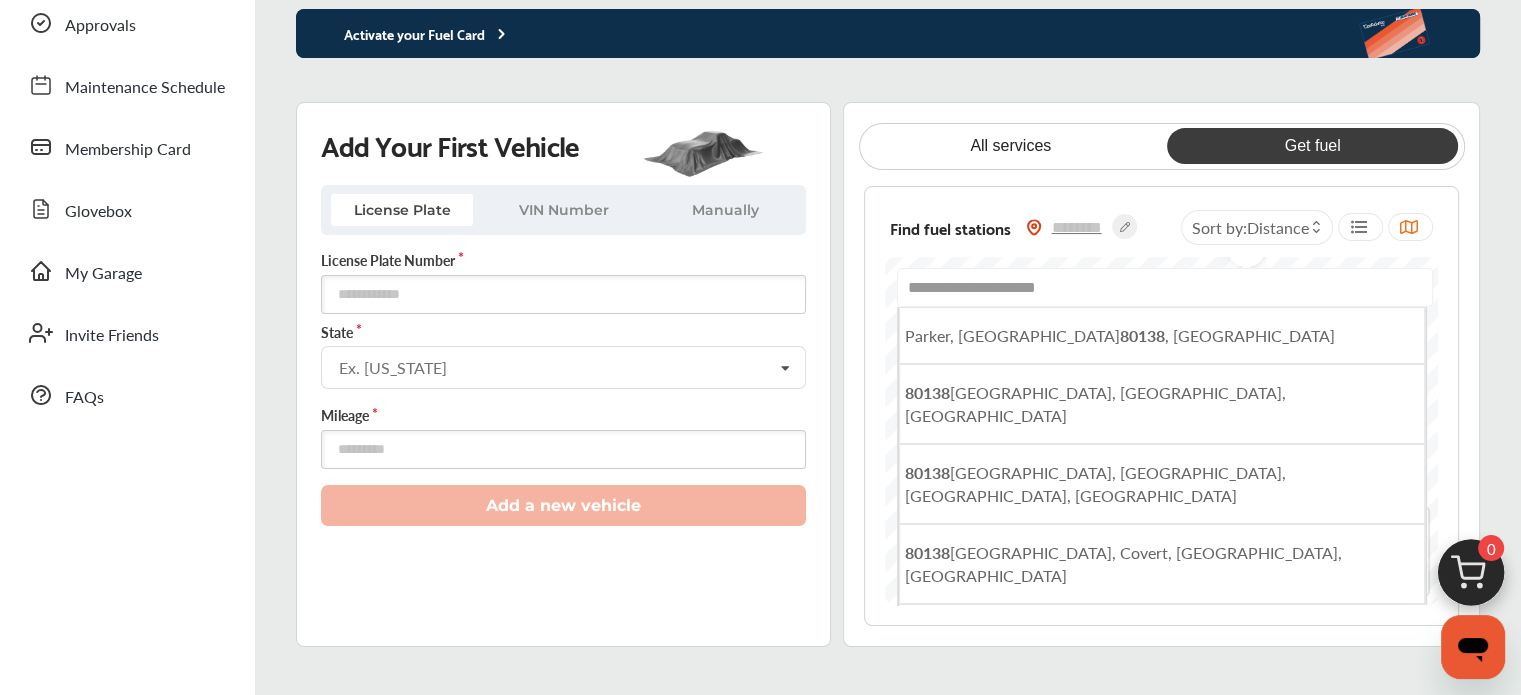 click on "**********" at bounding box center [1165, 287] 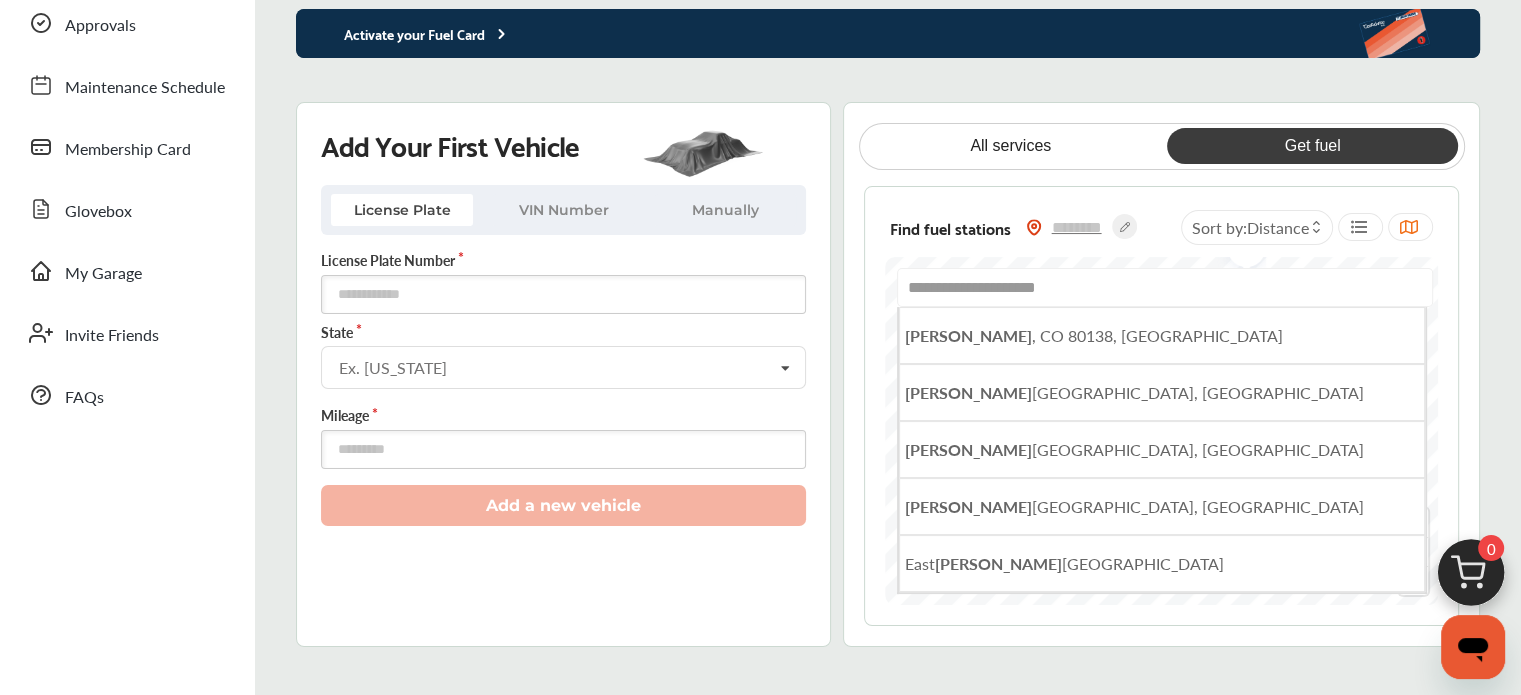 drag, startPoint x: 1099, startPoint y: 284, endPoint x: 801, endPoint y: 303, distance: 298.6051 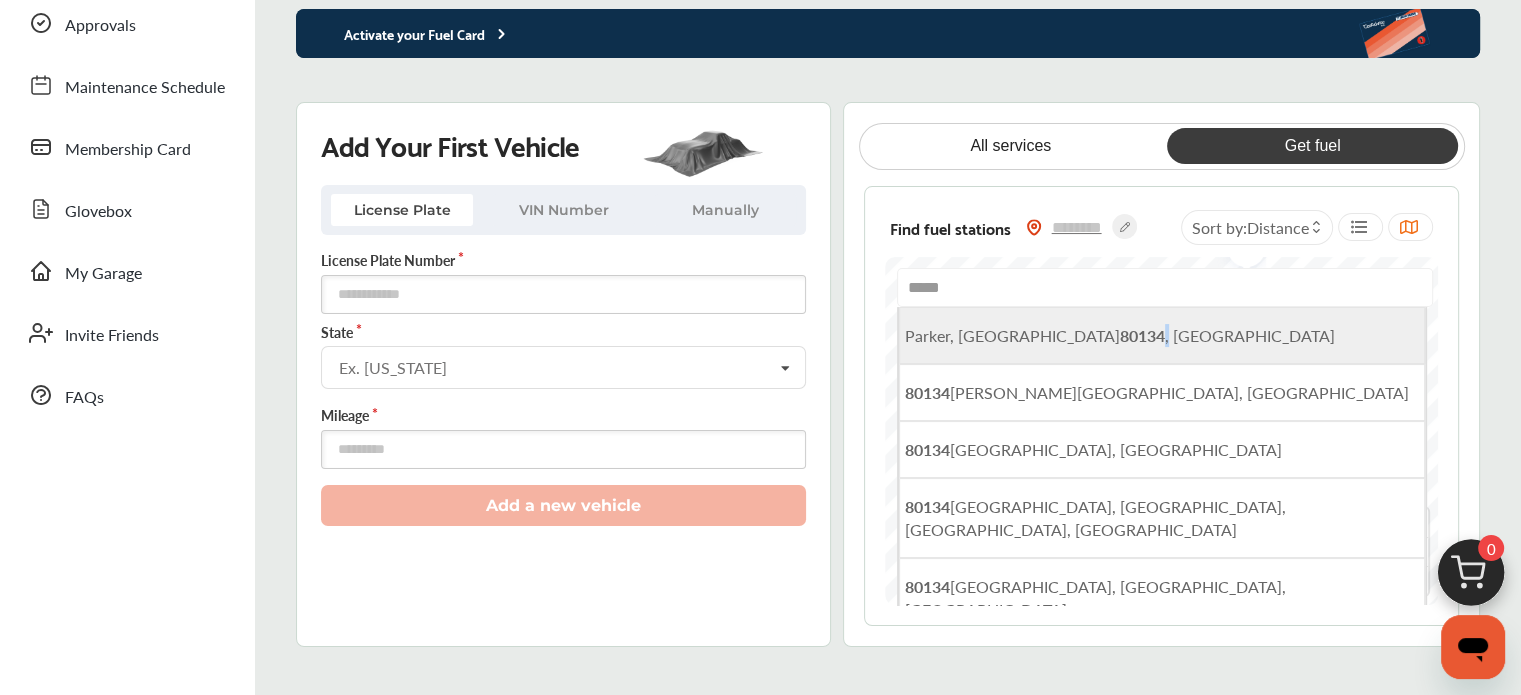 click on "Parker, CO  80134 , [GEOGRAPHIC_DATA]" at bounding box center [1120, 335] 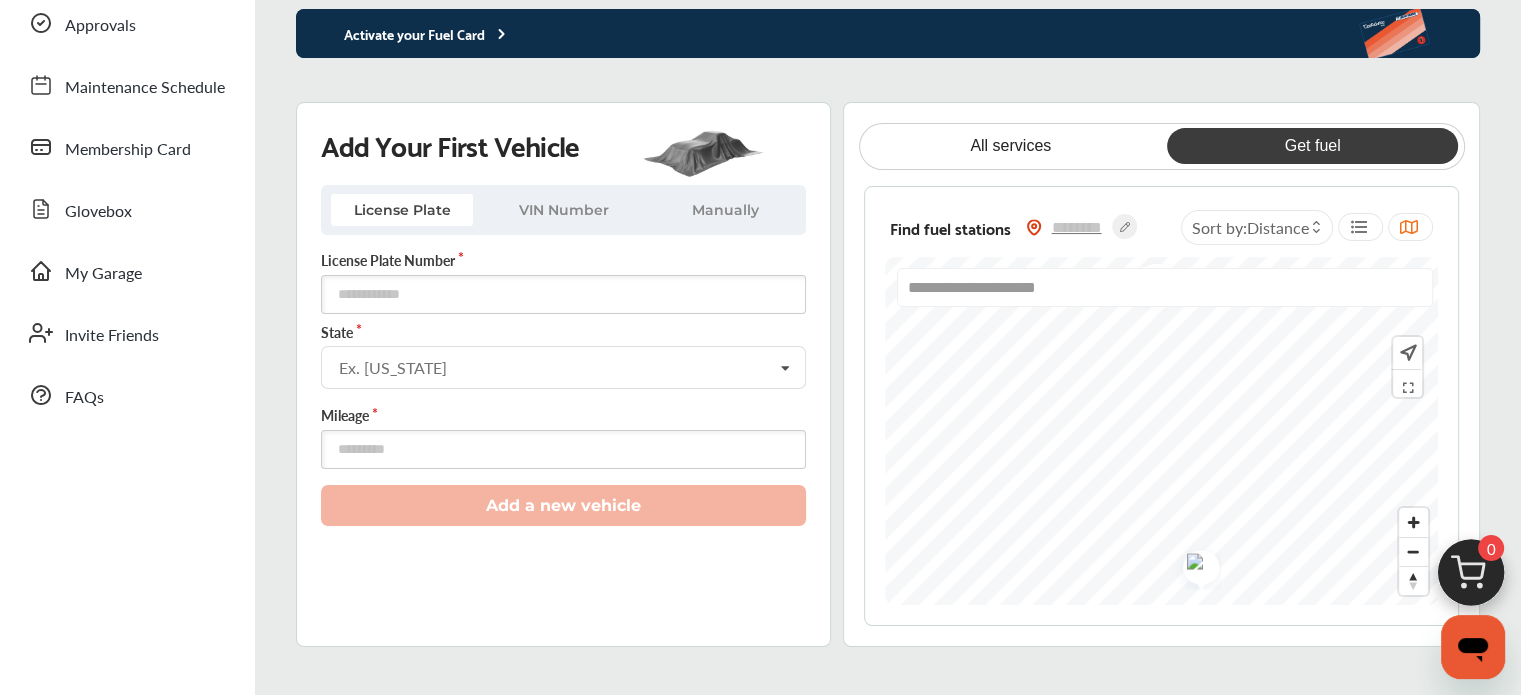 click on "My Account
Dashboard
Approvals
Maintenance Schedule
Membership Card
Fuel
Glovebox
My Garage
Invite Friends
FAQs Sign Out Close Menu Open Menu MENU
Dashboard
Fuel
Approvals
Maintenance Schedule
Membership Card
Glovebox
My Garage
Invite Friends
FAQs No shop selected No shop selected Find a shop [PERSON_NAME] Basic   Account Upgrade Account My Account Membership Card Sign Out Always better than retail price. Search for a service Search for... All Common Services Maintenance Schedules 0 My Cart
You haven't added any services for your car yet...  Save up to 10% [DATE]! Add Services Continue to checkout 1 Add first vehicle 2 Select Shop 3 Select Services 4 Book Appointment Activate your Fuel Card
Add Your First Vehicle License Plate VIN Number Manually State [US_STATE]" at bounding box center [760, 147] 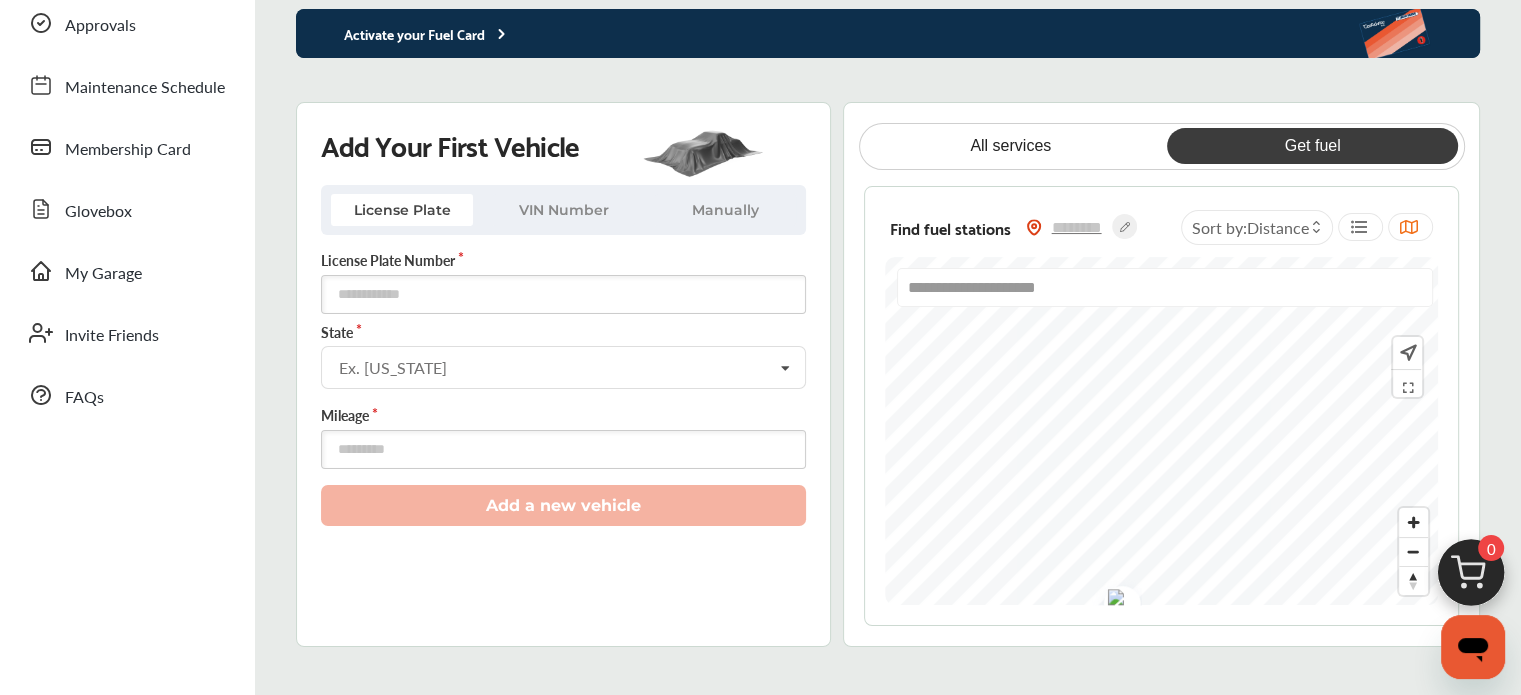 click on "**********" at bounding box center (1161, 406) 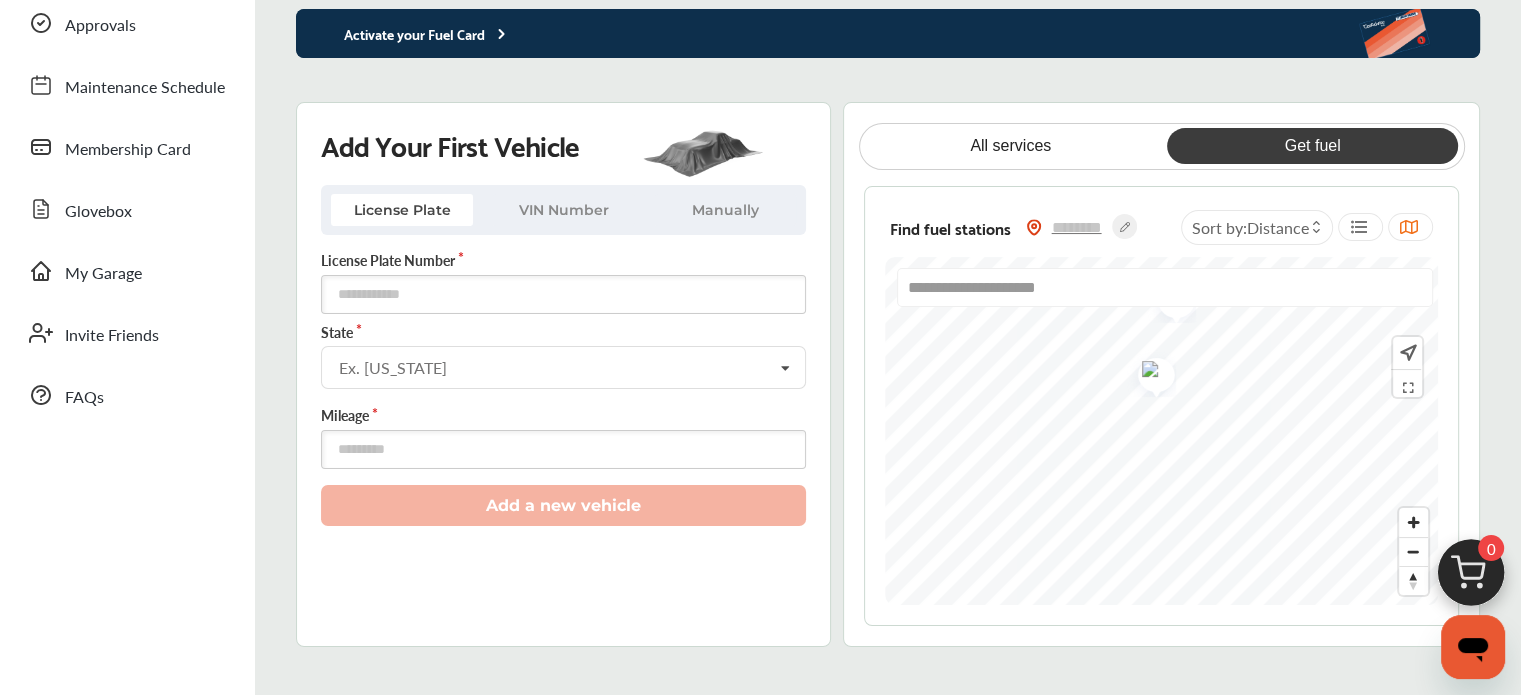click at bounding box center [1149, 372] 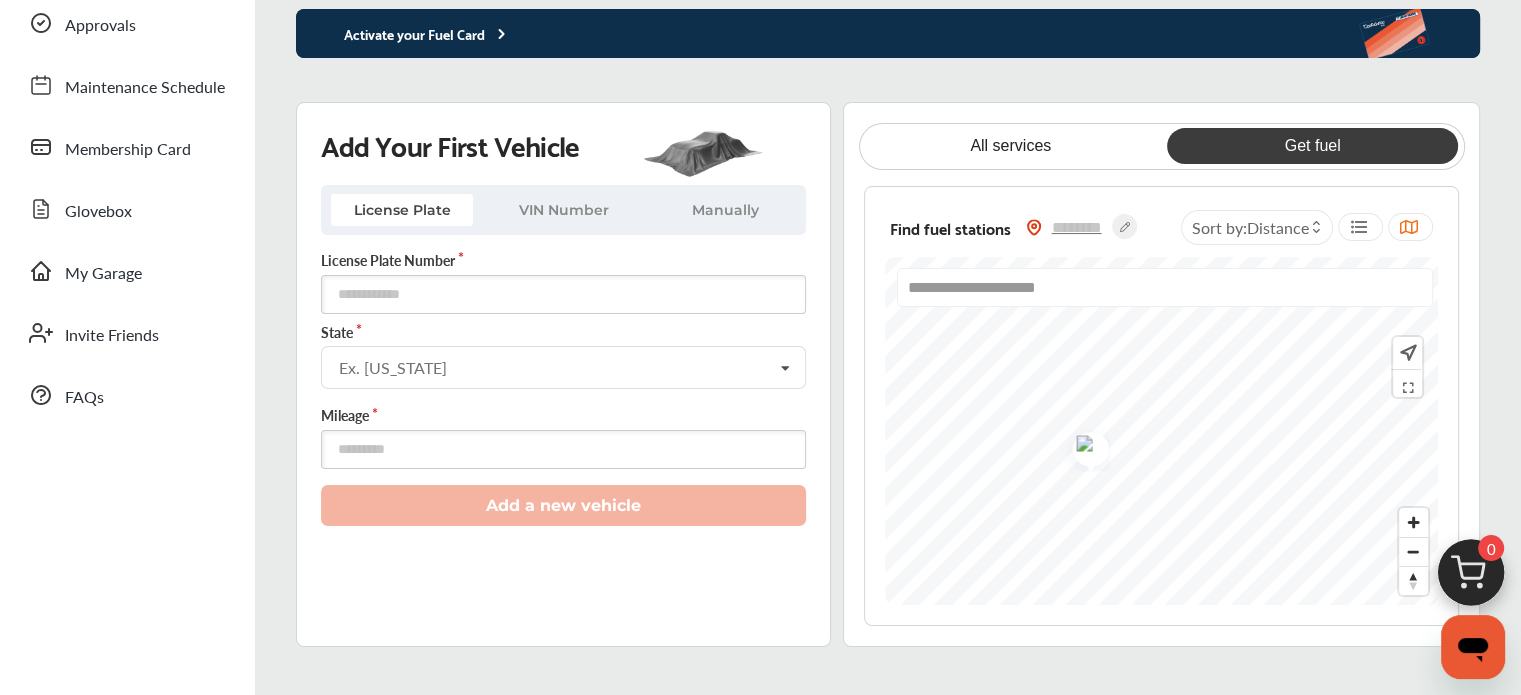 click on "**********" at bounding box center (888, 1310) 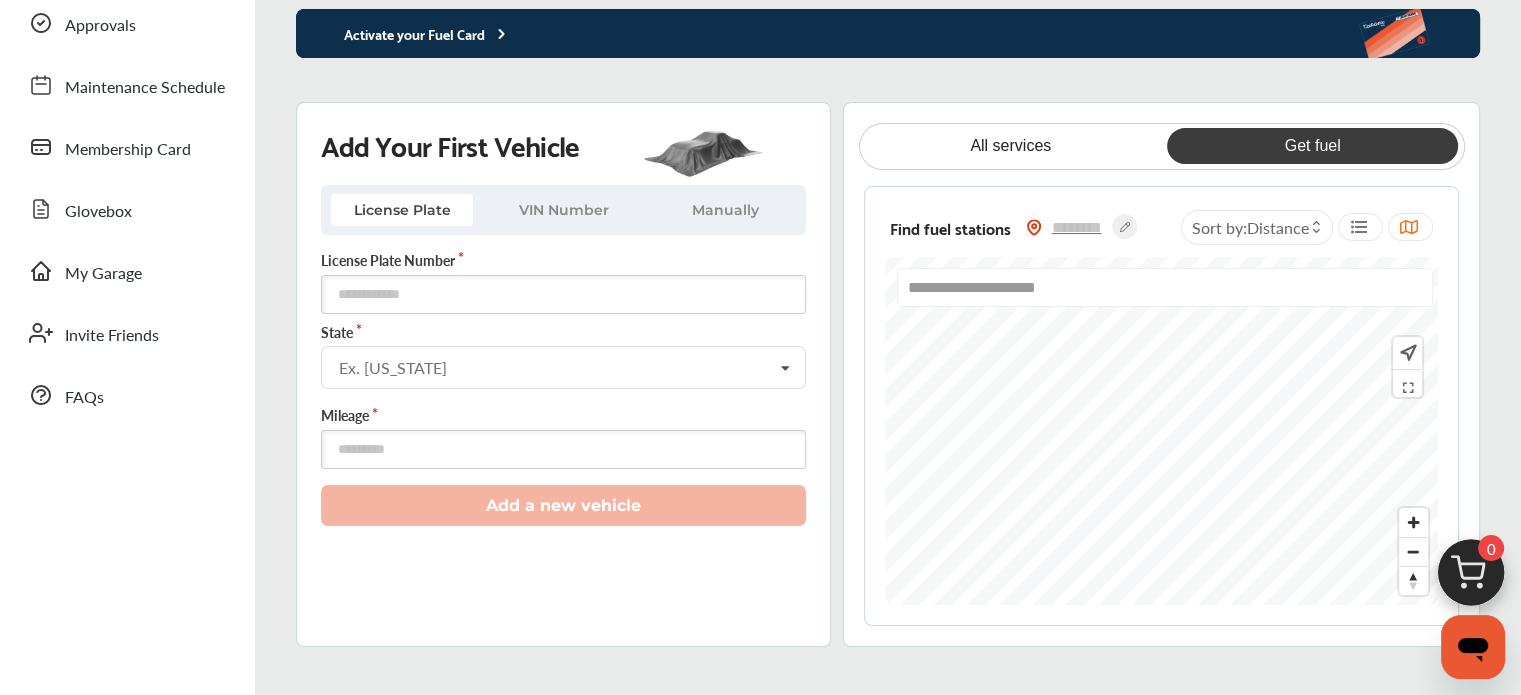 click on "**********" at bounding box center [1161, 374] 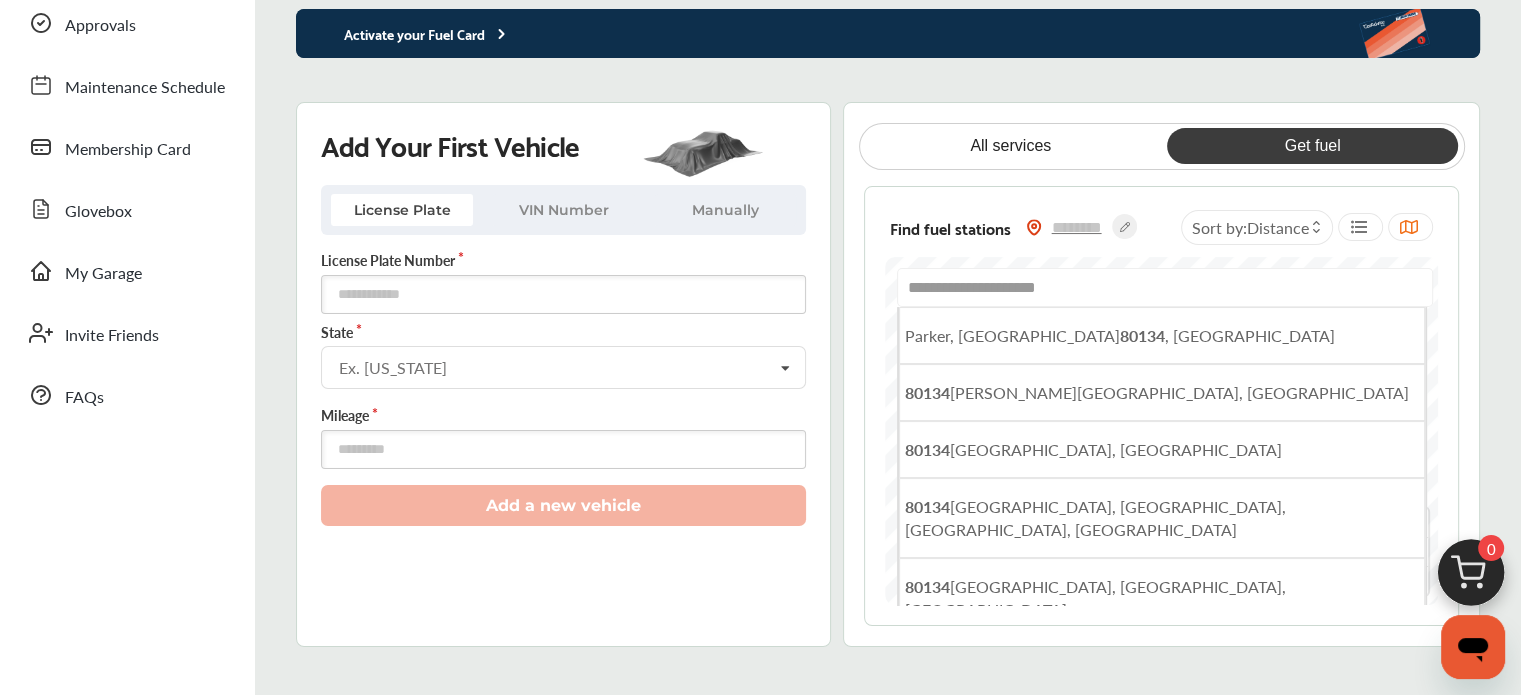 drag, startPoint x: 1019, startPoint y: 285, endPoint x: 1073, endPoint y: 290, distance: 54.230988 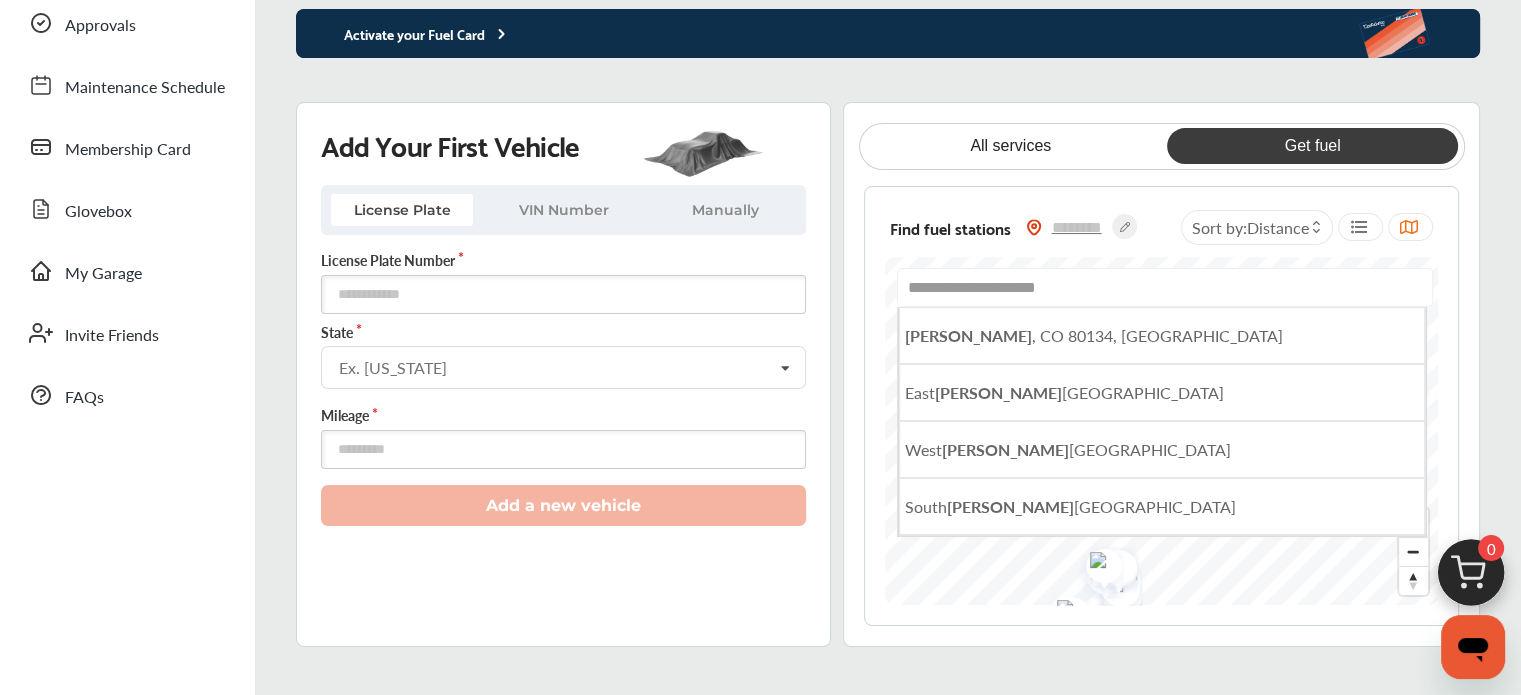 drag, startPoint x: 1101, startPoint y: 291, endPoint x: 758, endPoint y: 296, distance: 343.03644 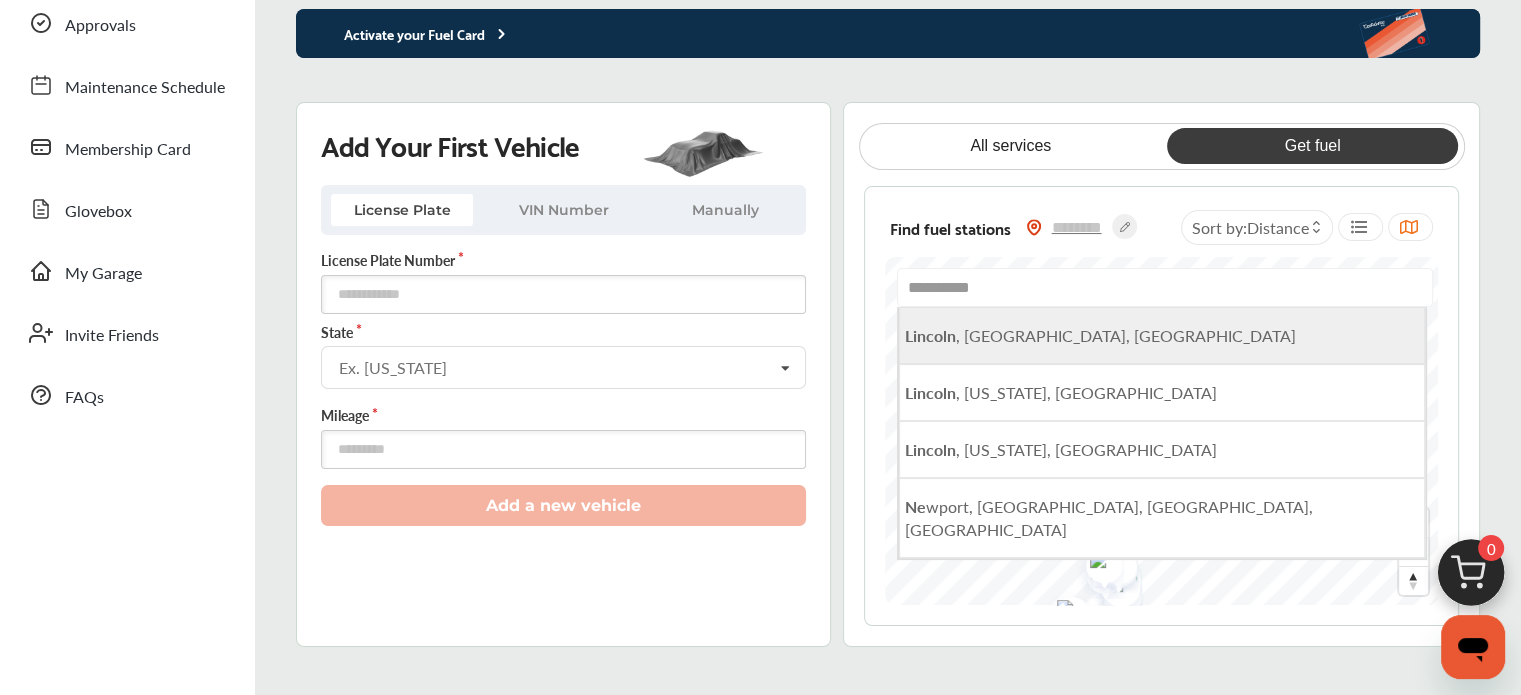 click on "[GEOGRAPHIC_DATA] , [GEOGRAPHIC_DATA], [GEOGRAPHIC_DATA]" at bounding box center (1162, 335) 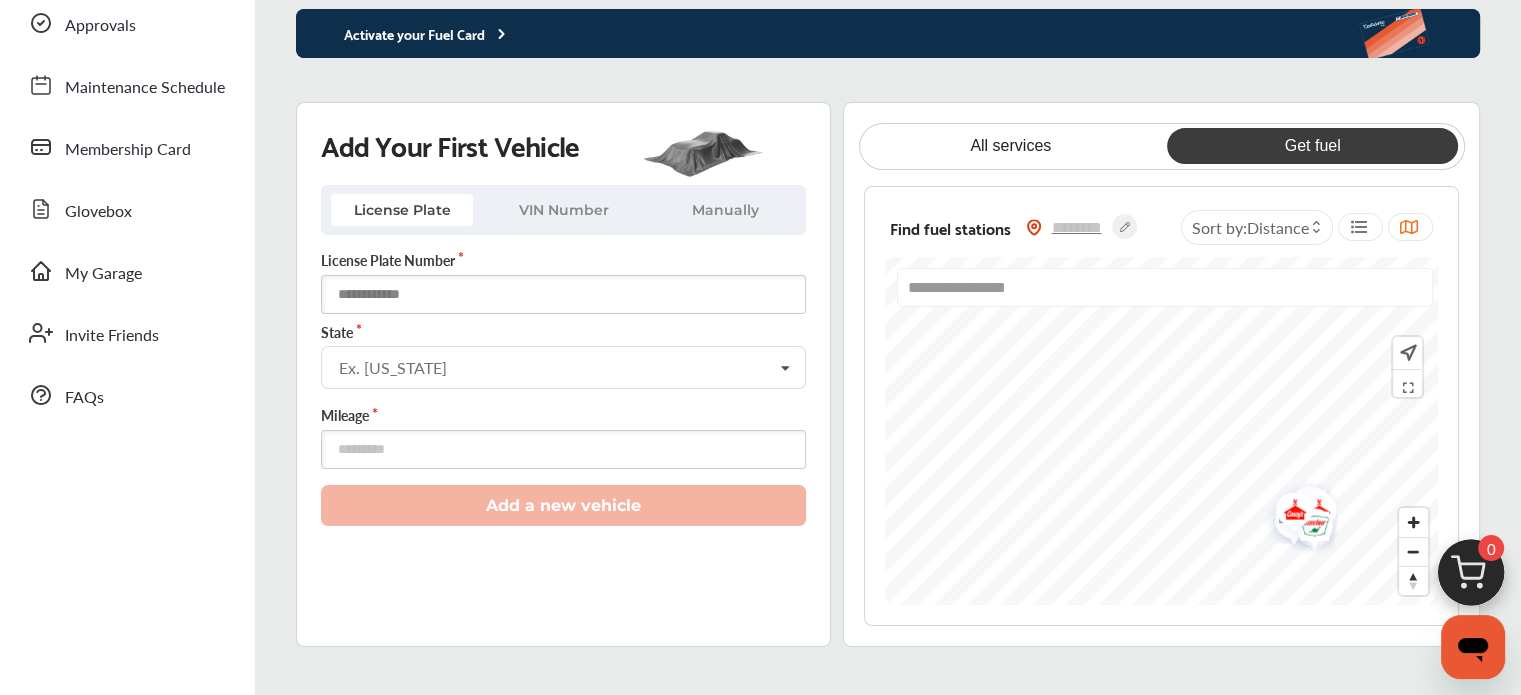 click at bounding box center (563, 294) 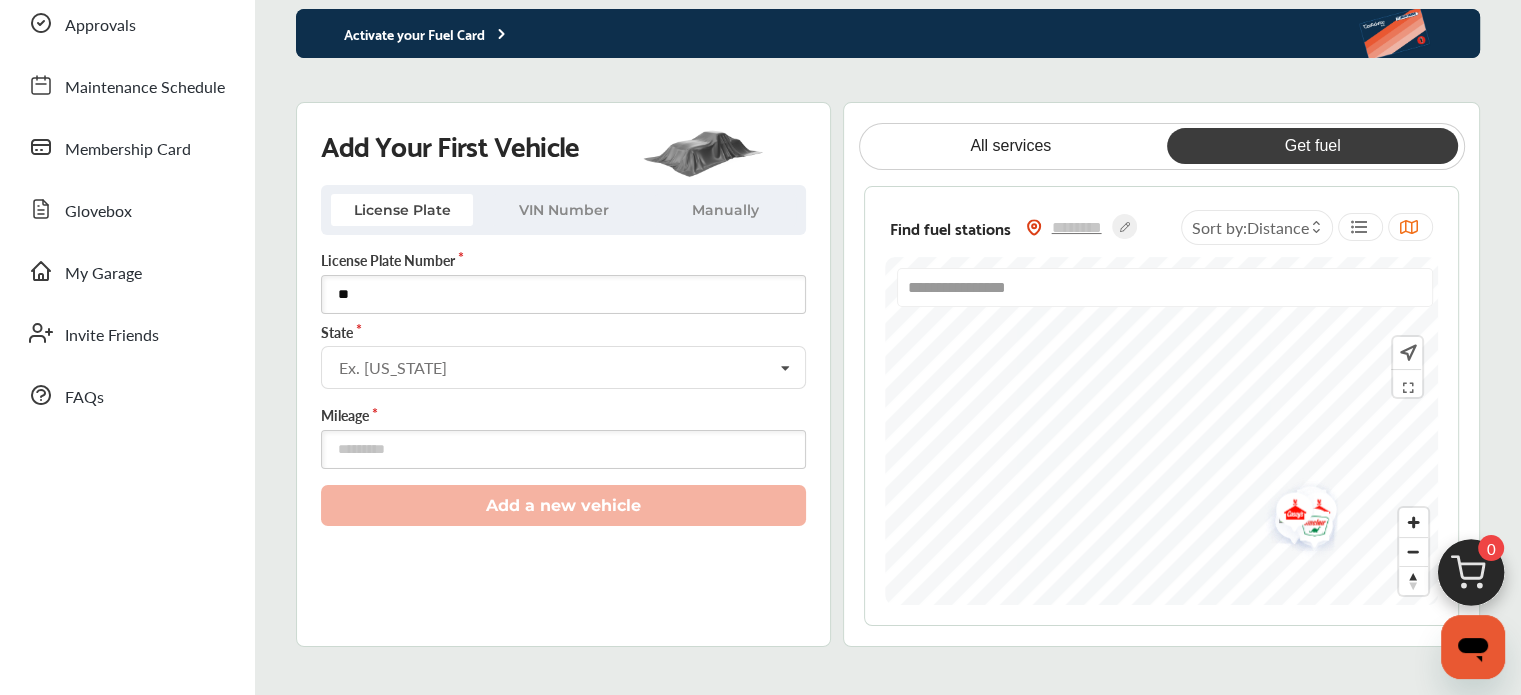 type on "*" 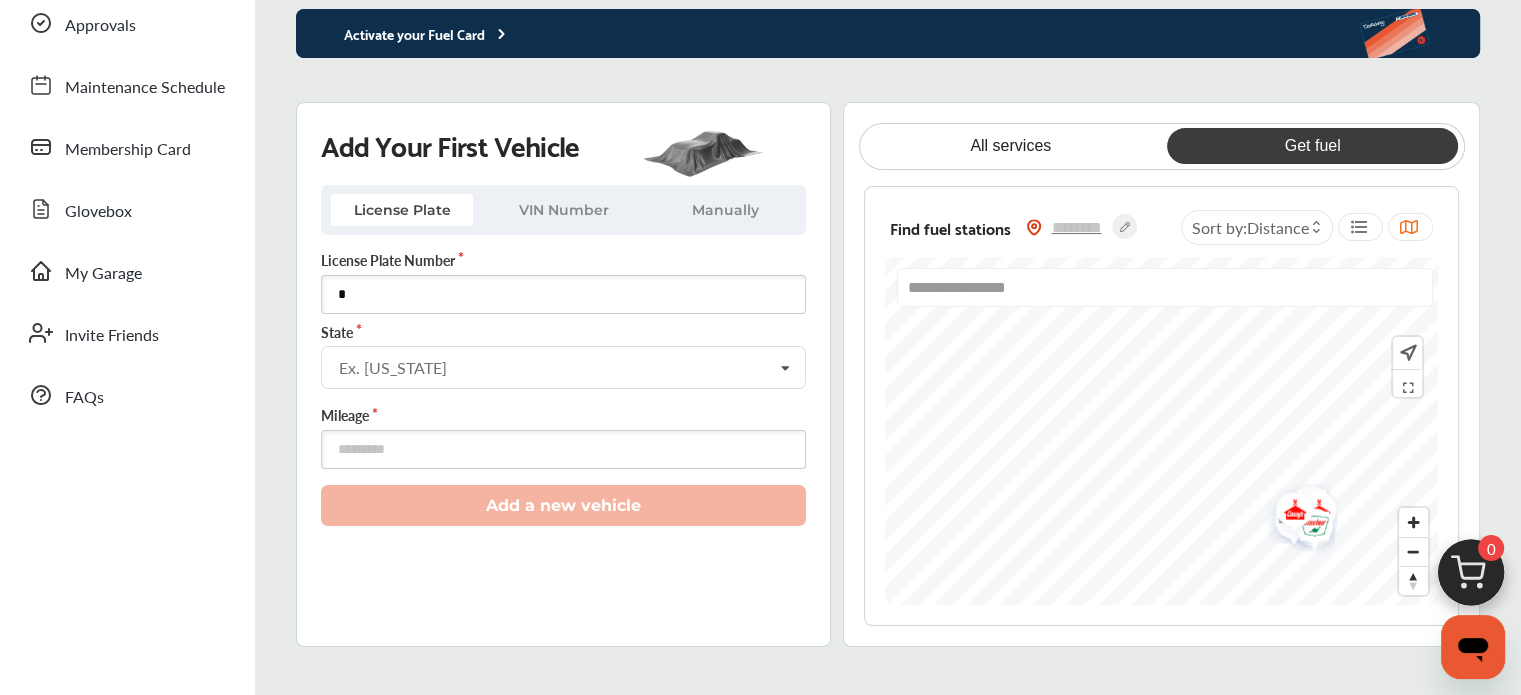 type 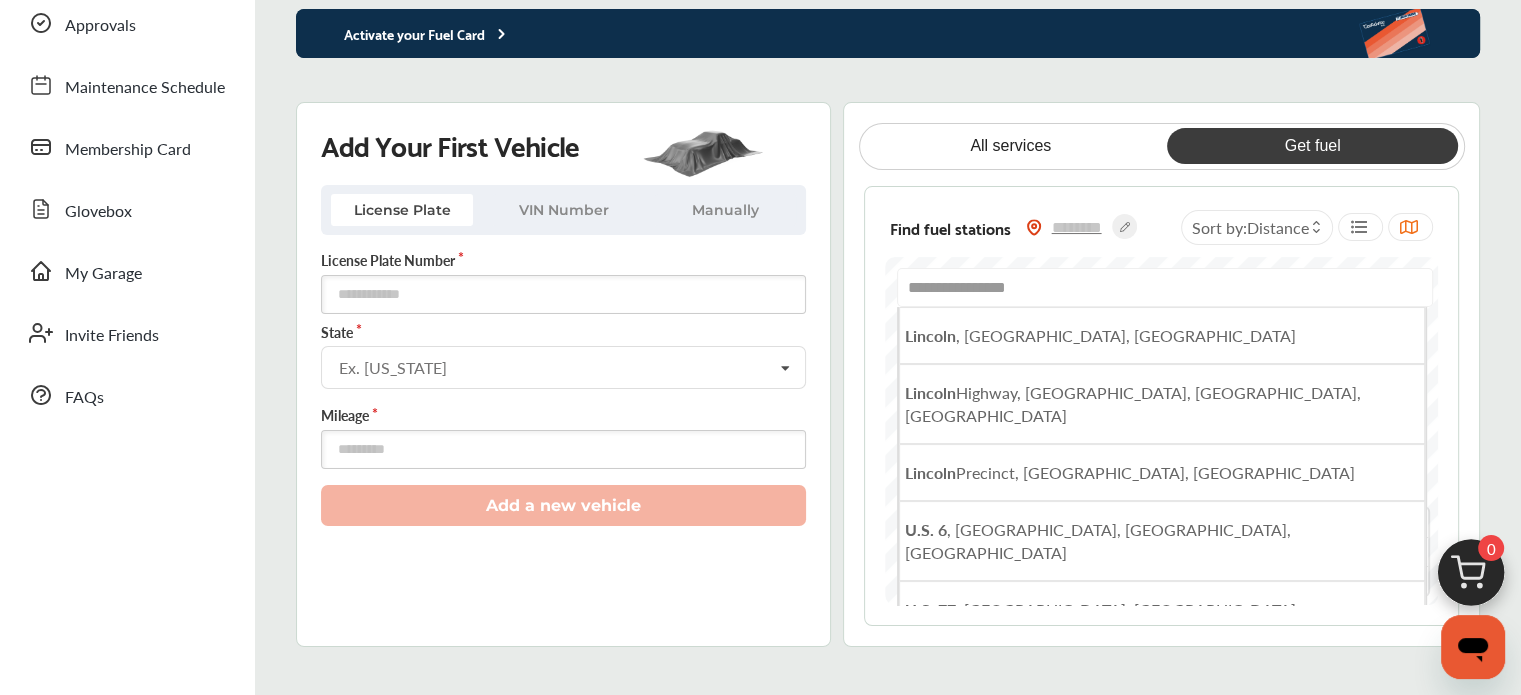 drag, startPoint x: 1080, startPoint y: 302, endPoint x: 857, endPoint y: 302, distance: 223 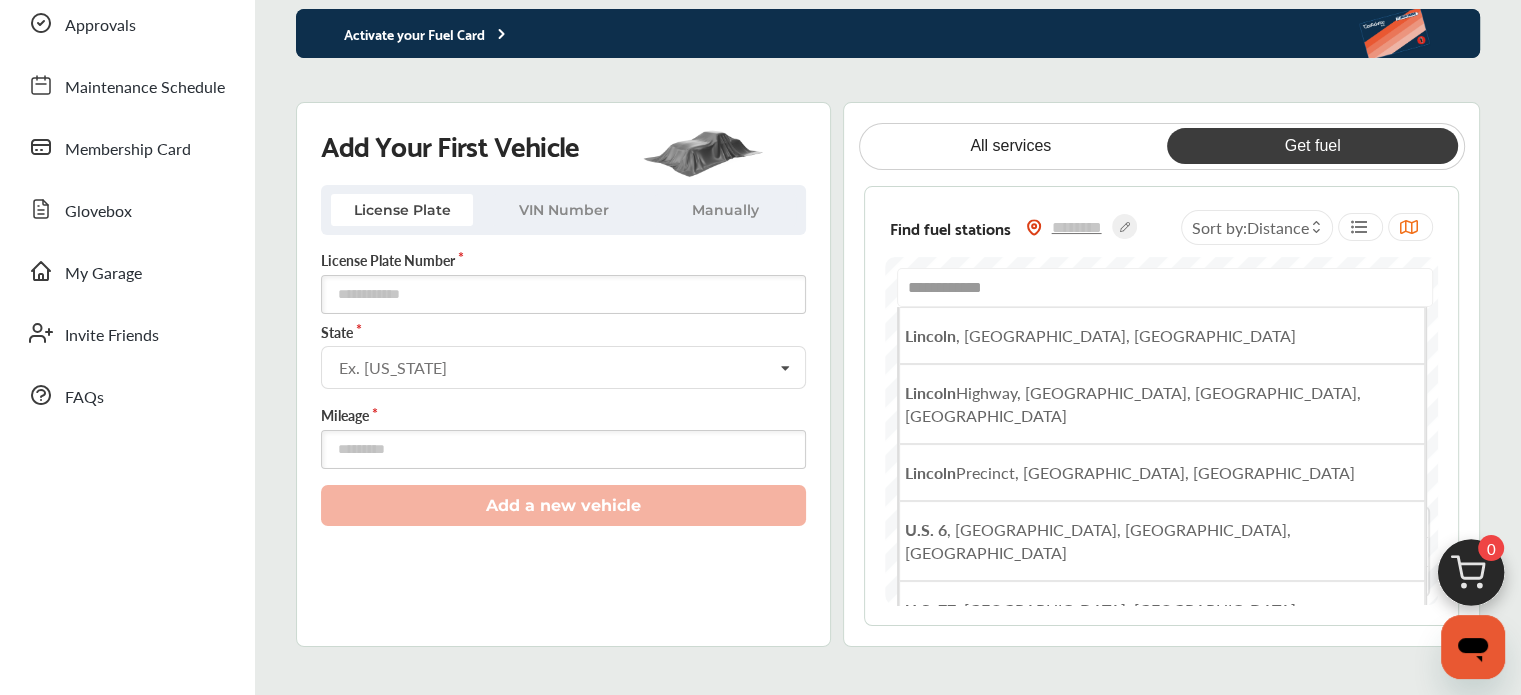 type on "**********" 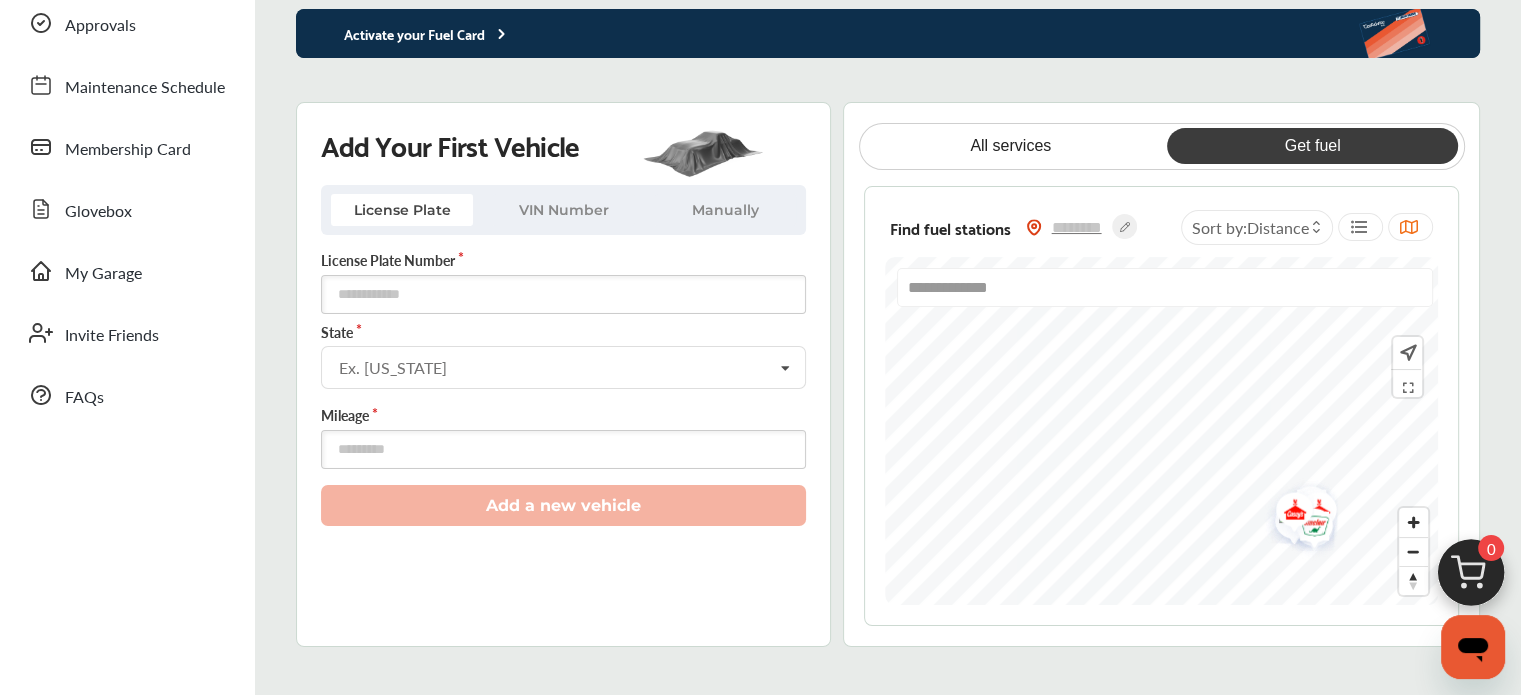drag, startPoint x: 1085, startPoint y: 292, endPoint x: 845, endPoint y: 302, distance: 240.20824 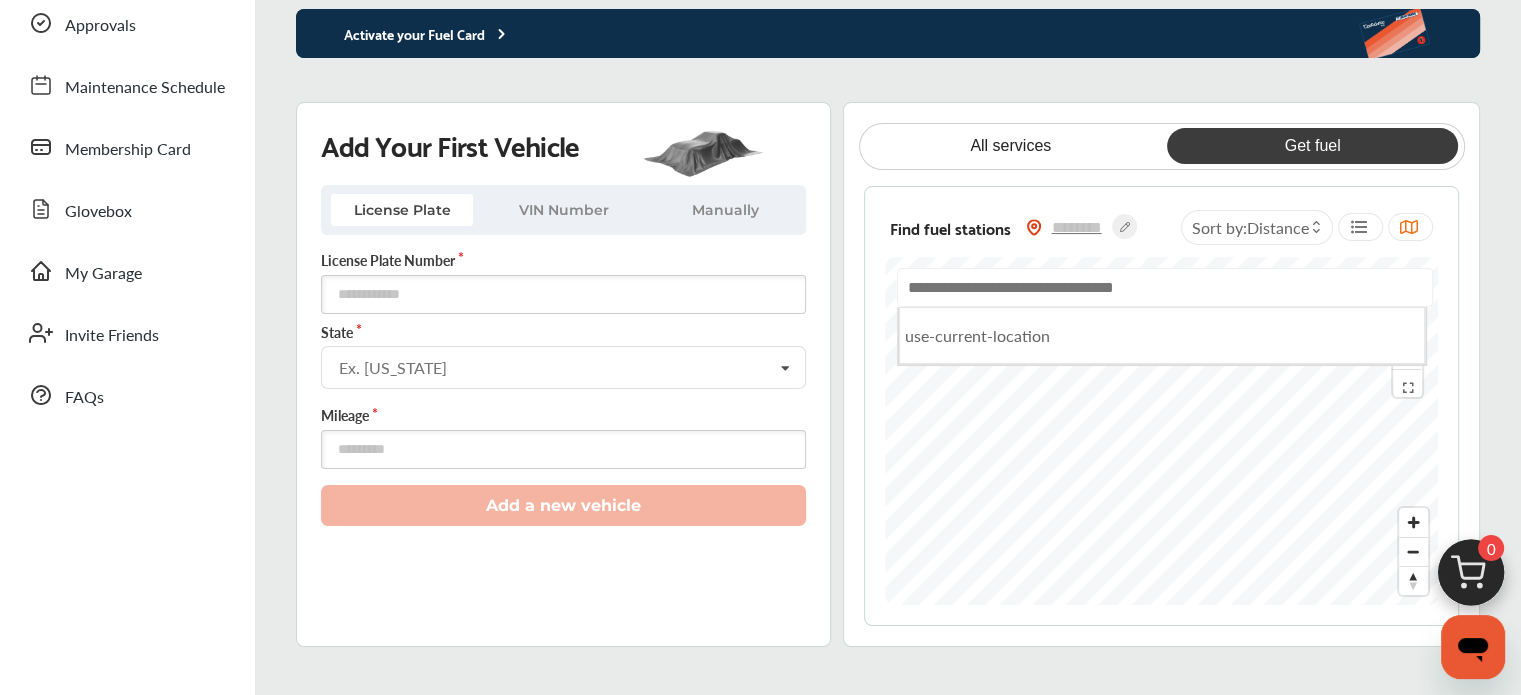 click at bounding box center [1165, 287] 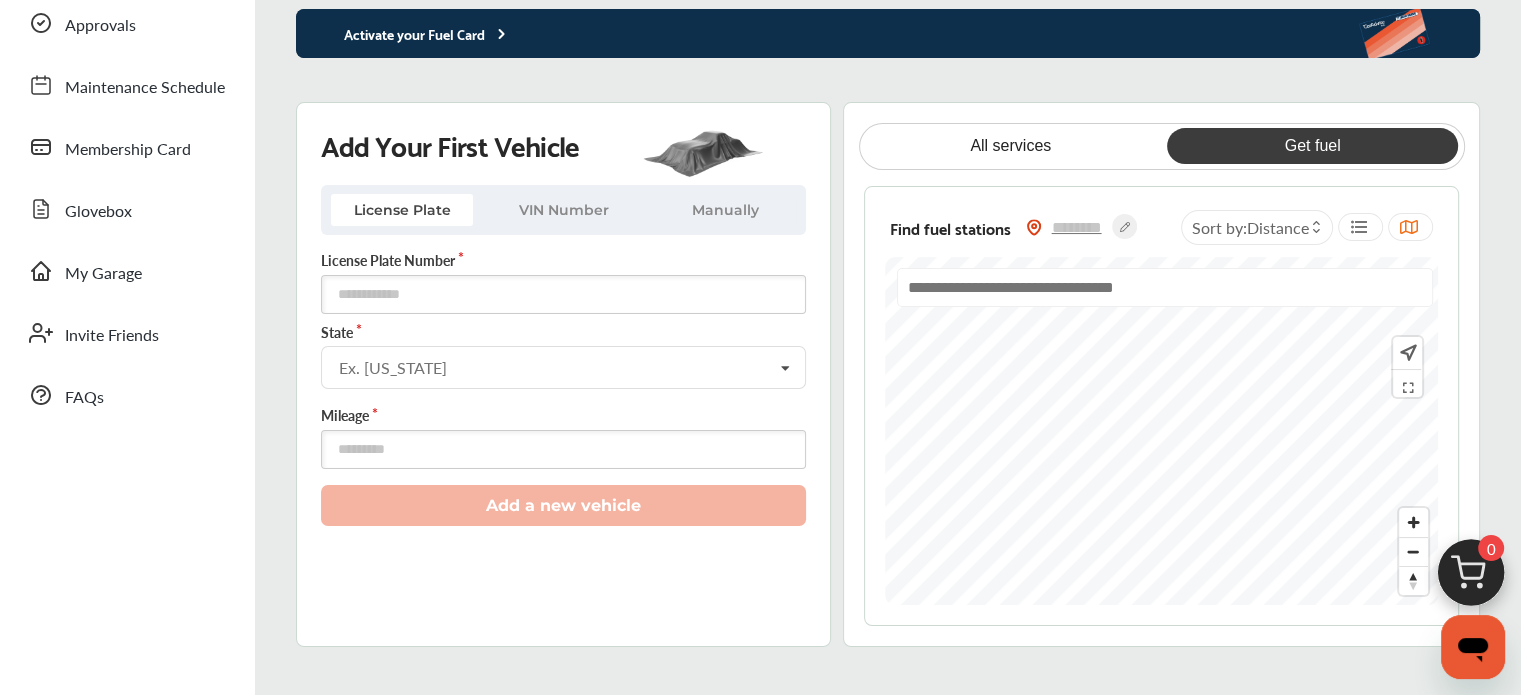 click on "Find fuel stations
Sort by :  Distance use-current-location" at bounding box center [1161, 406] 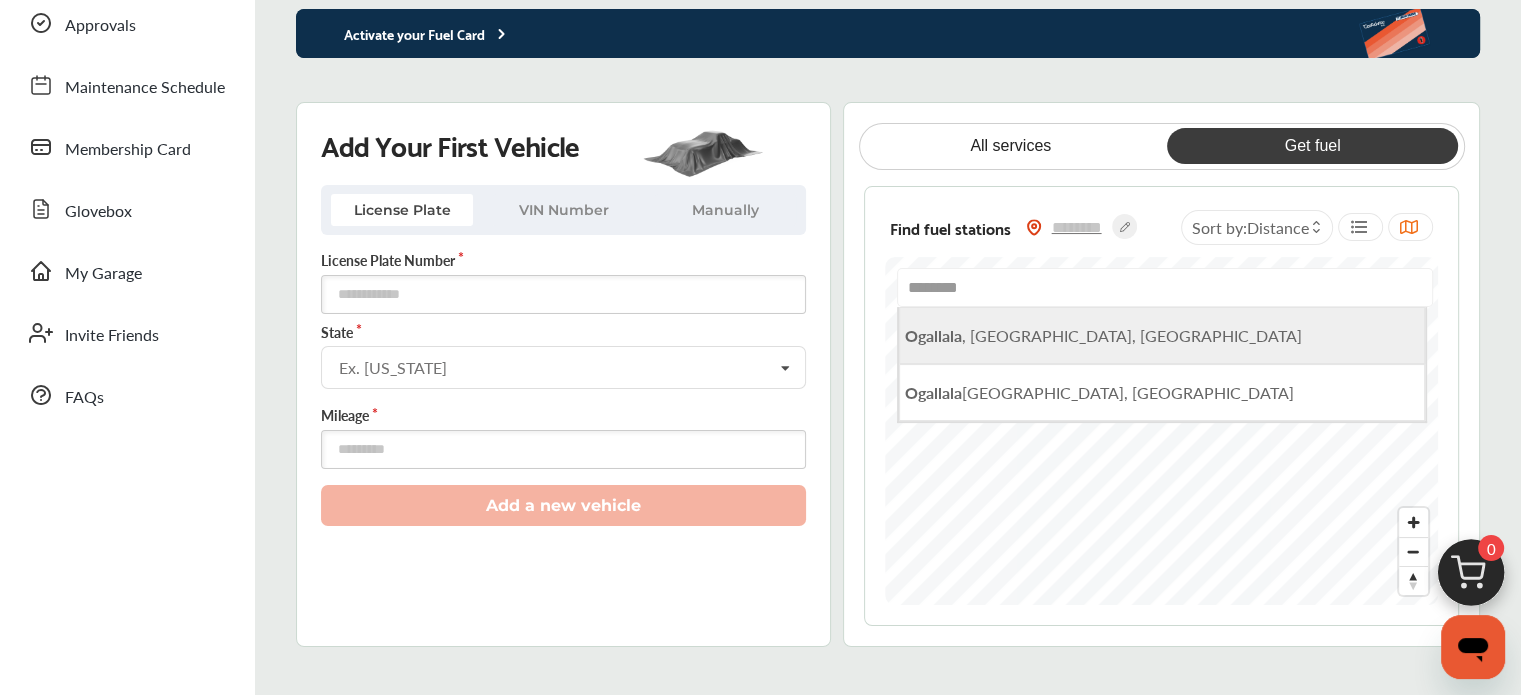 click on "Ogallala , [GEOGRAPHIC_DATA], [GEOGRAPHIC_DATA]" at bounding box center (1103, 335) 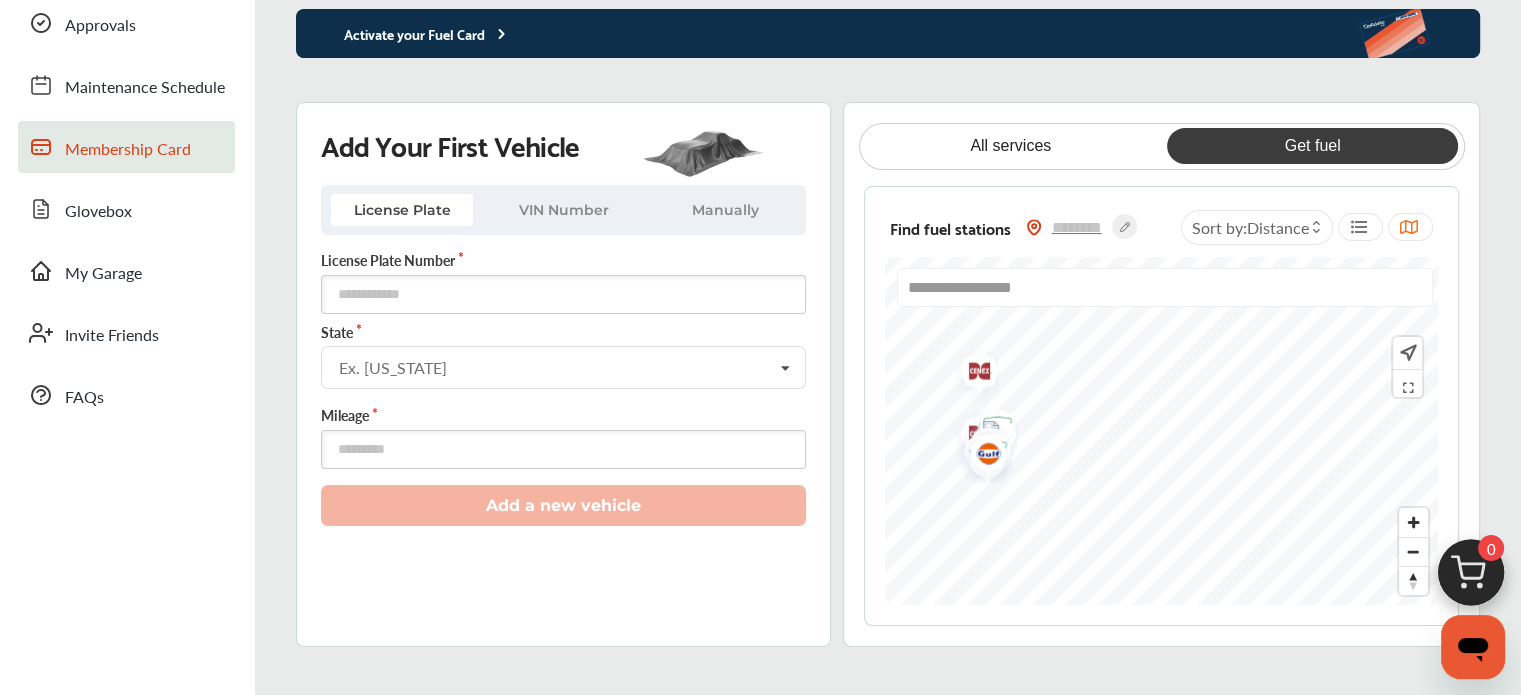 click on "Membership Card" at bounding box center [128, 150] 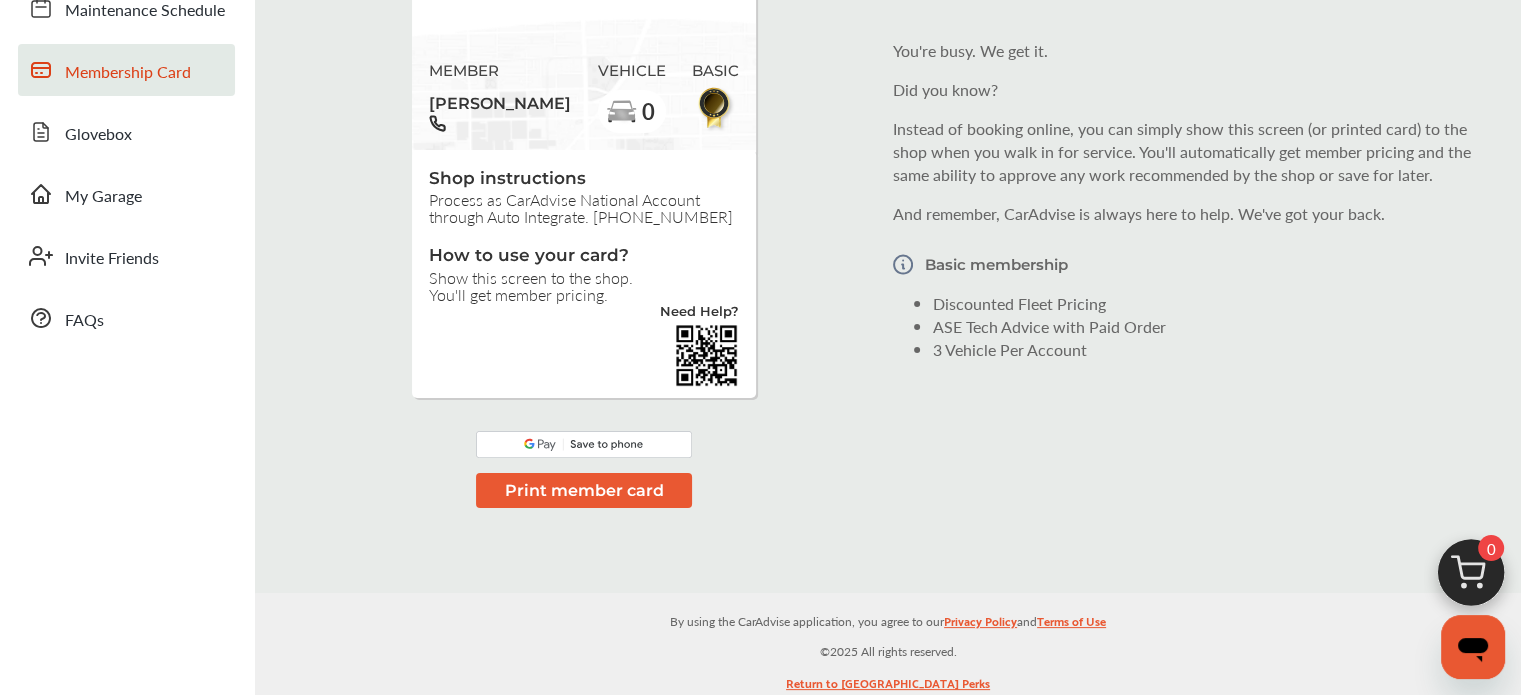 scroll, scrollTop: 300, scrollLeft: 0, axis: vertical 